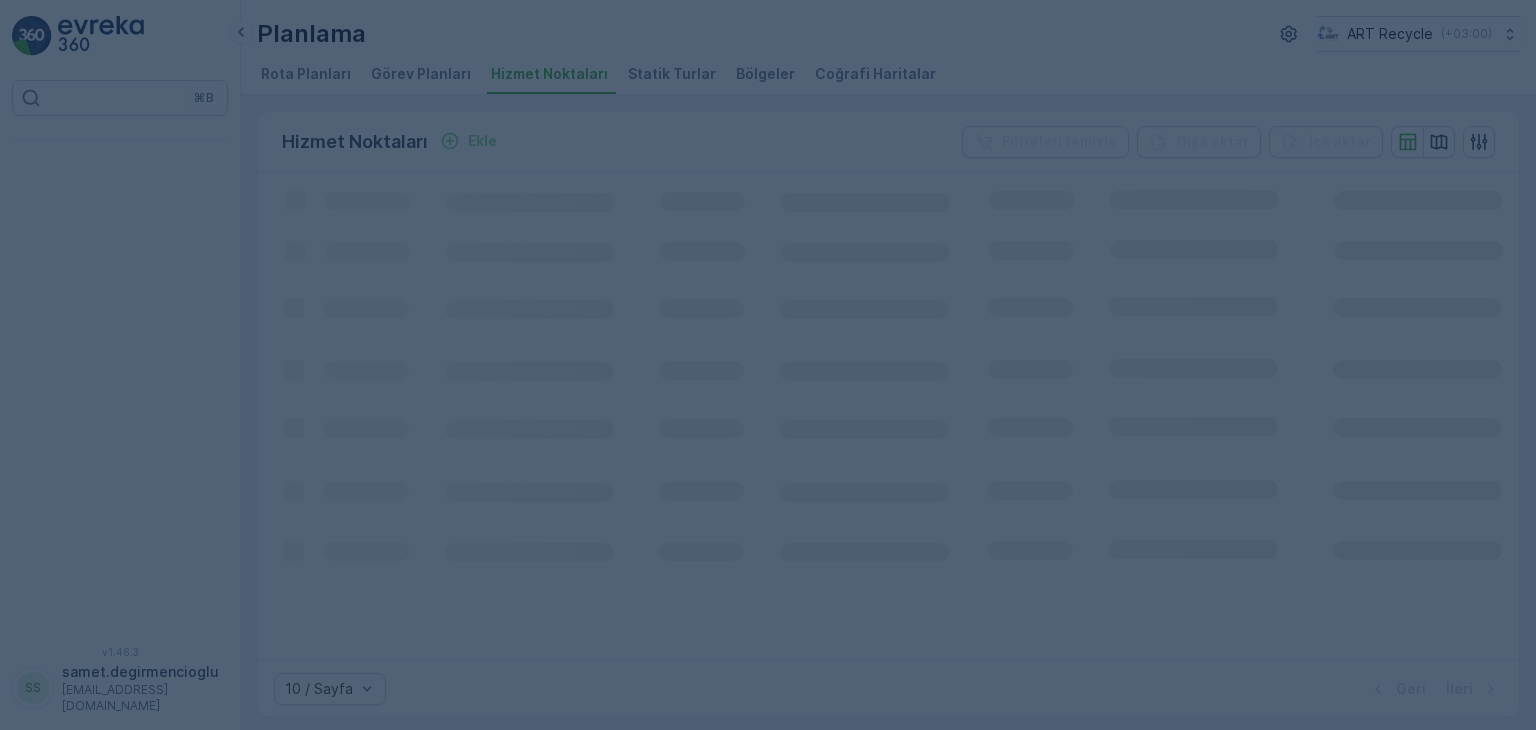 scroll, scrollTop: 0, scrollLeft: 0, axis: both 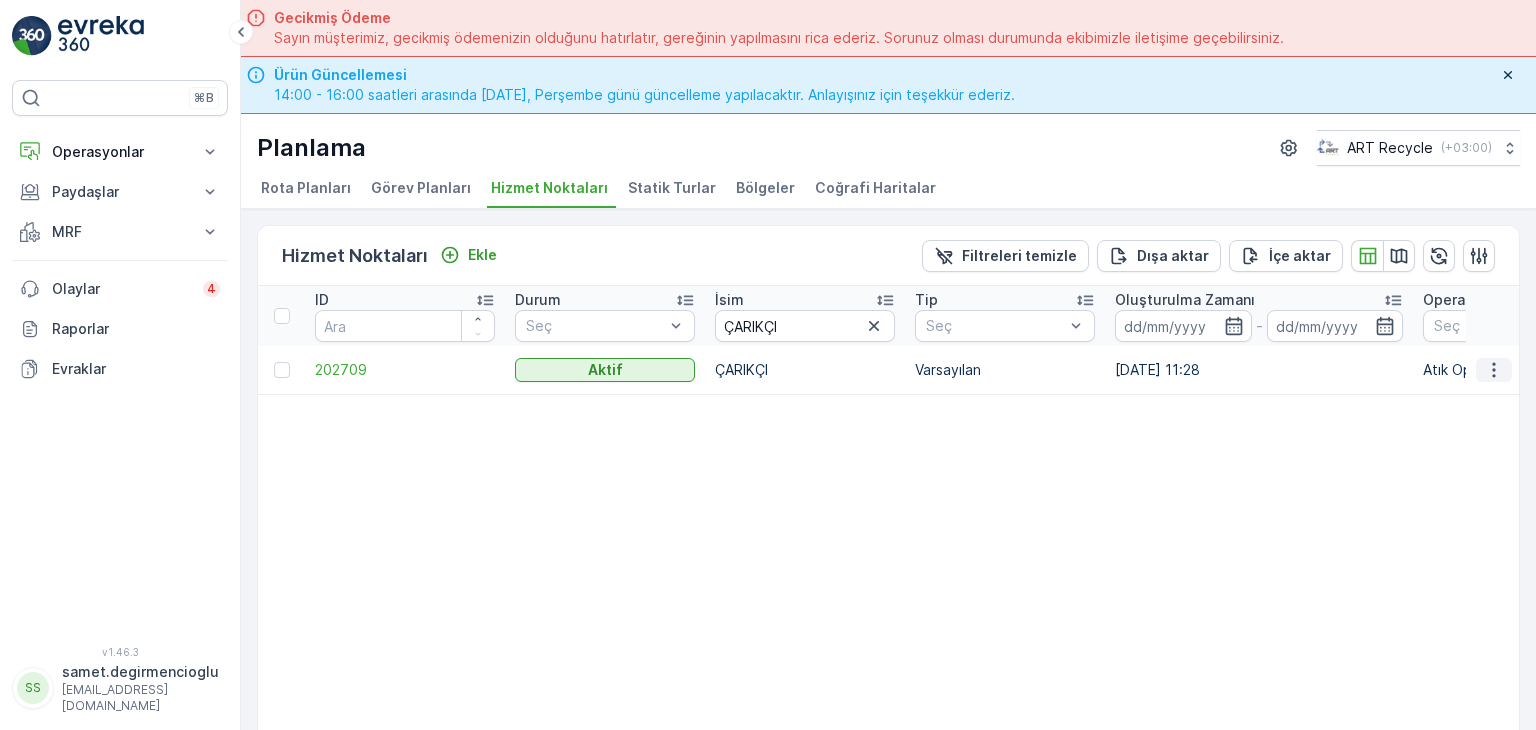 click 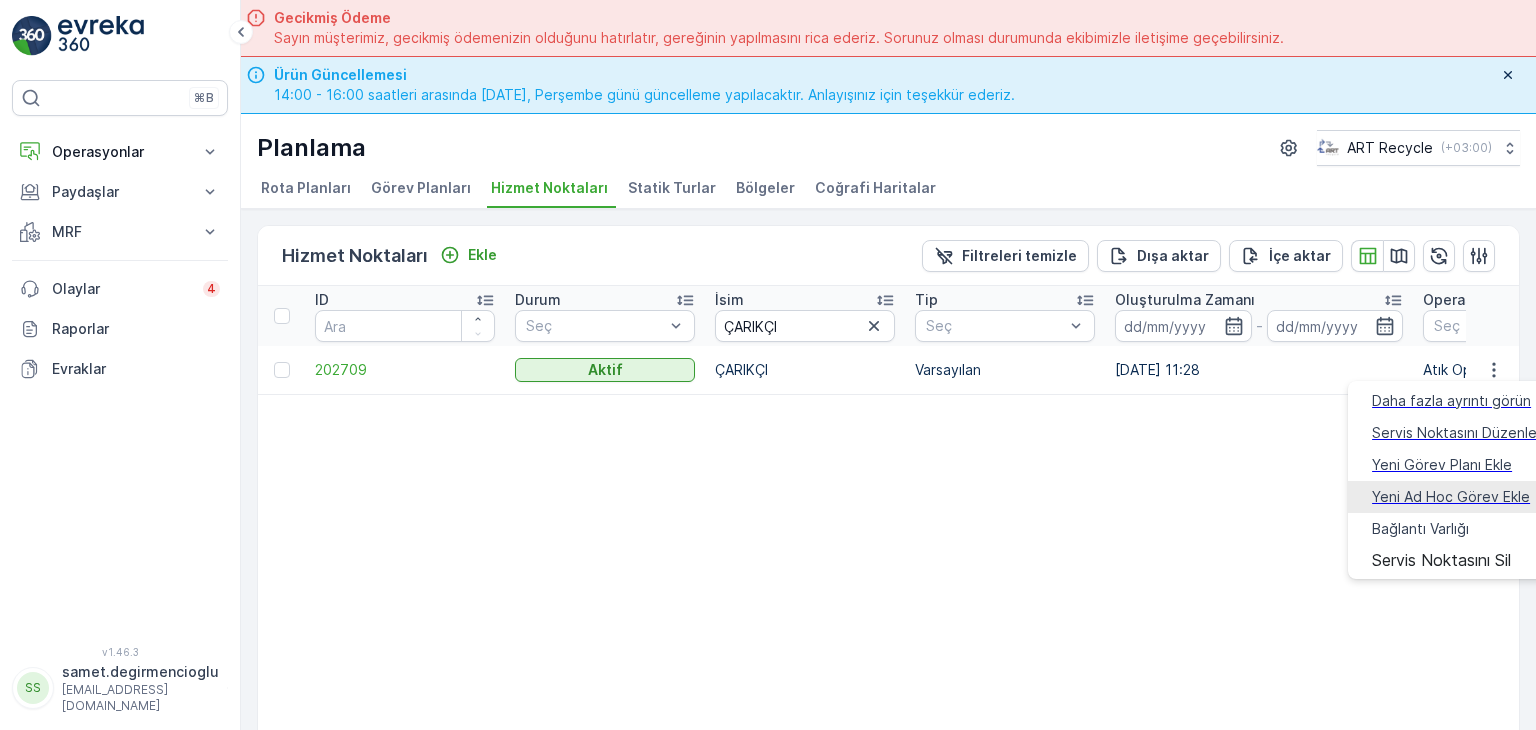 click on "Yeni Ad Hoc Görev Ekle" at bounding box center (1451, 497) 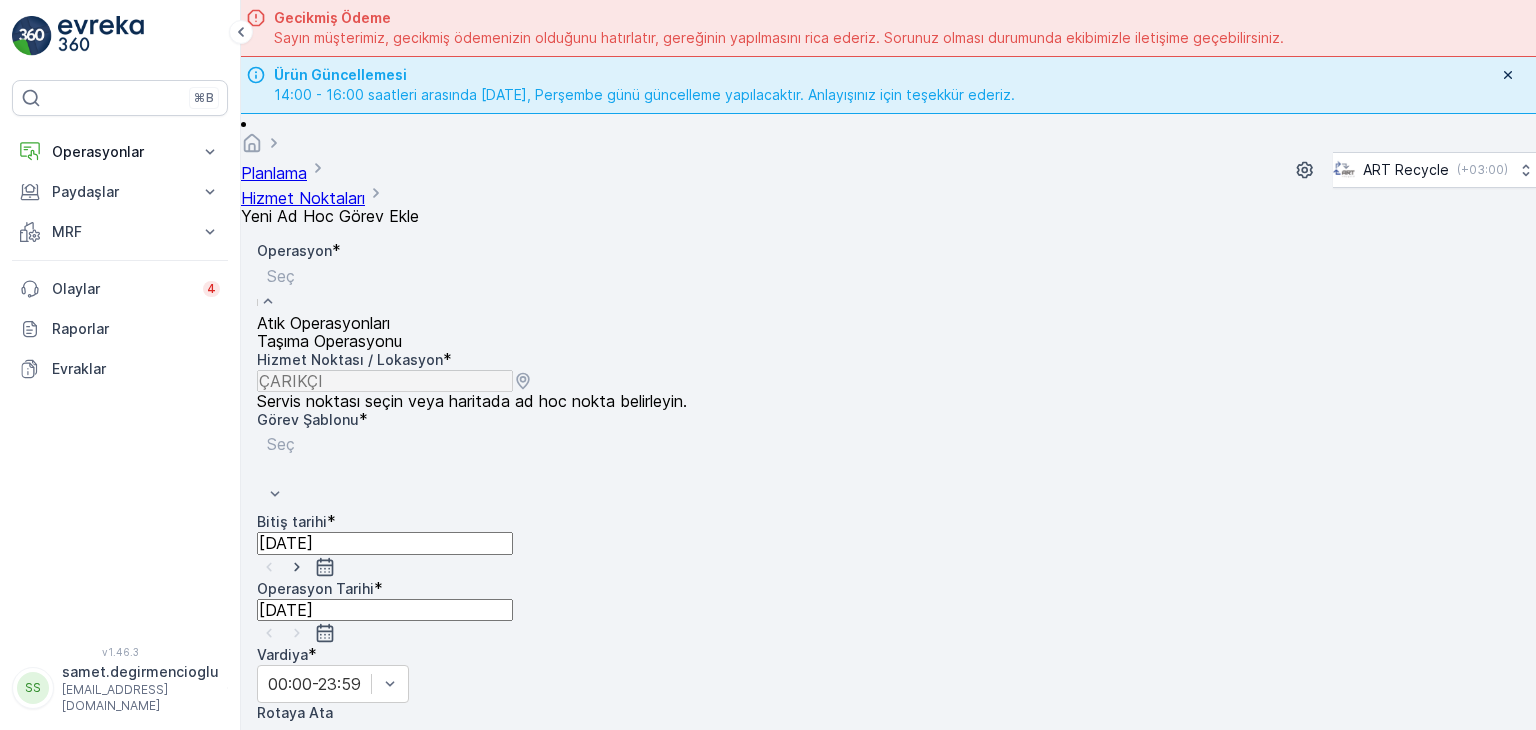 click at bounding box center [329, 276] 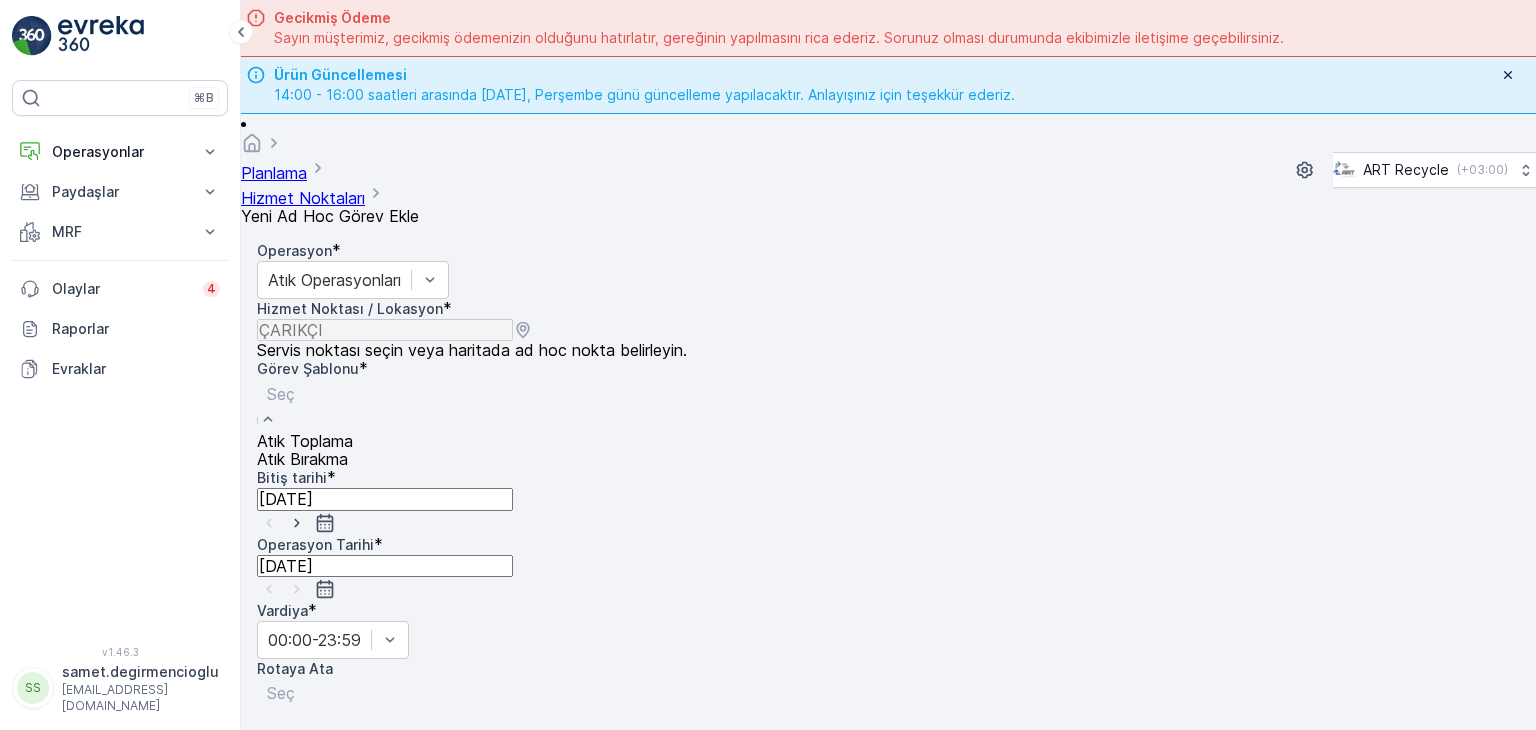 click at bounding box center (305, 394) 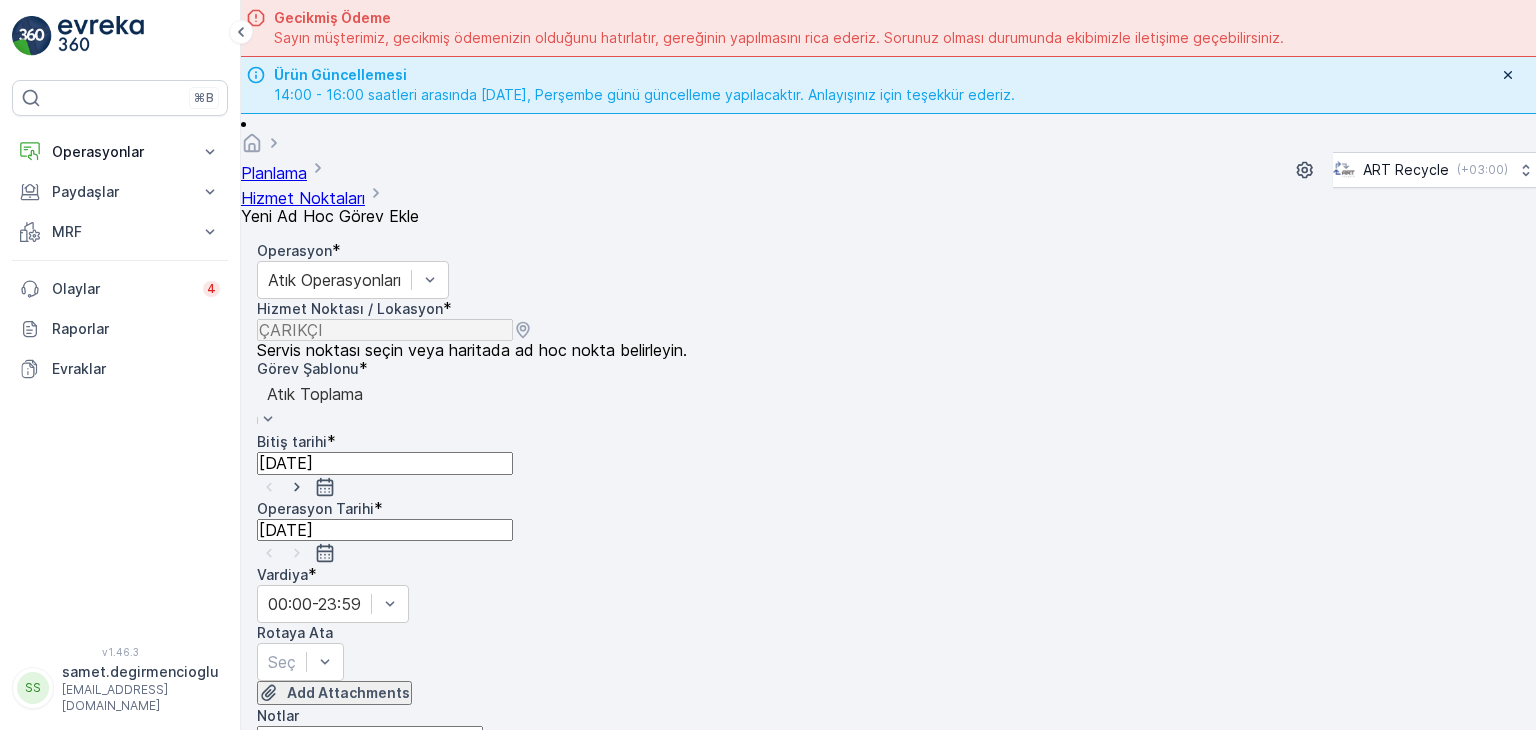 scroll, scrollTop: 1, scrollLeft: 0, axis: vertical 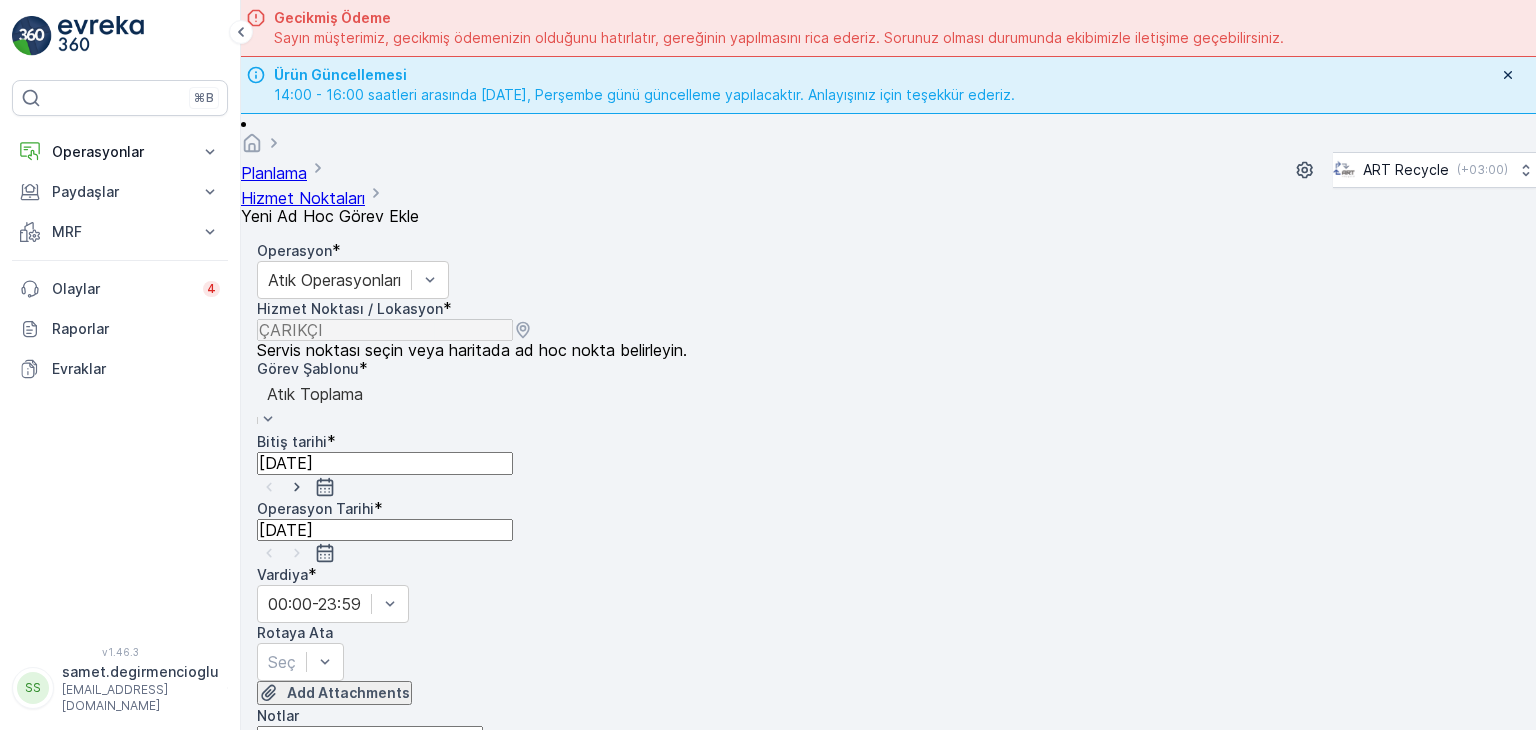 click on "Operasyon * Atık Operasyonları Hizmet Noktası / Lokasyon * Servis noktası seçin veya haritada ad hoc nokta belirleyin. pages.ops_management.service_points.add_task.add.service_point_name ÇARIKÇI pages.ops_management.service_points.add_task.add.service_point_helper_text pages.ops_management.service_points.add_task.add.location [GEOGRAPHIC_DATA] pages.ops_management.service_points.add_task.add.location_helper_text Görev Şablonu * option Atık Toplama, selected. Atık Toplama Bitiş tarihi * [DATE] Operasyon Tarihi * [DATE] Vardiya * 00:00-23:59 Rotaya Ata Seç Add Attachments Notlar 0  /  500 Görev Şablonu Yapılandırması Adım 1: Atık Toplama +  Öğe ekle Adım 2: Atık Alım Formu Yapılandırma gerekmez. Adım 3: Atık Alım Formu Yapılandırma gerekmez." at bounding box center [888, 599] 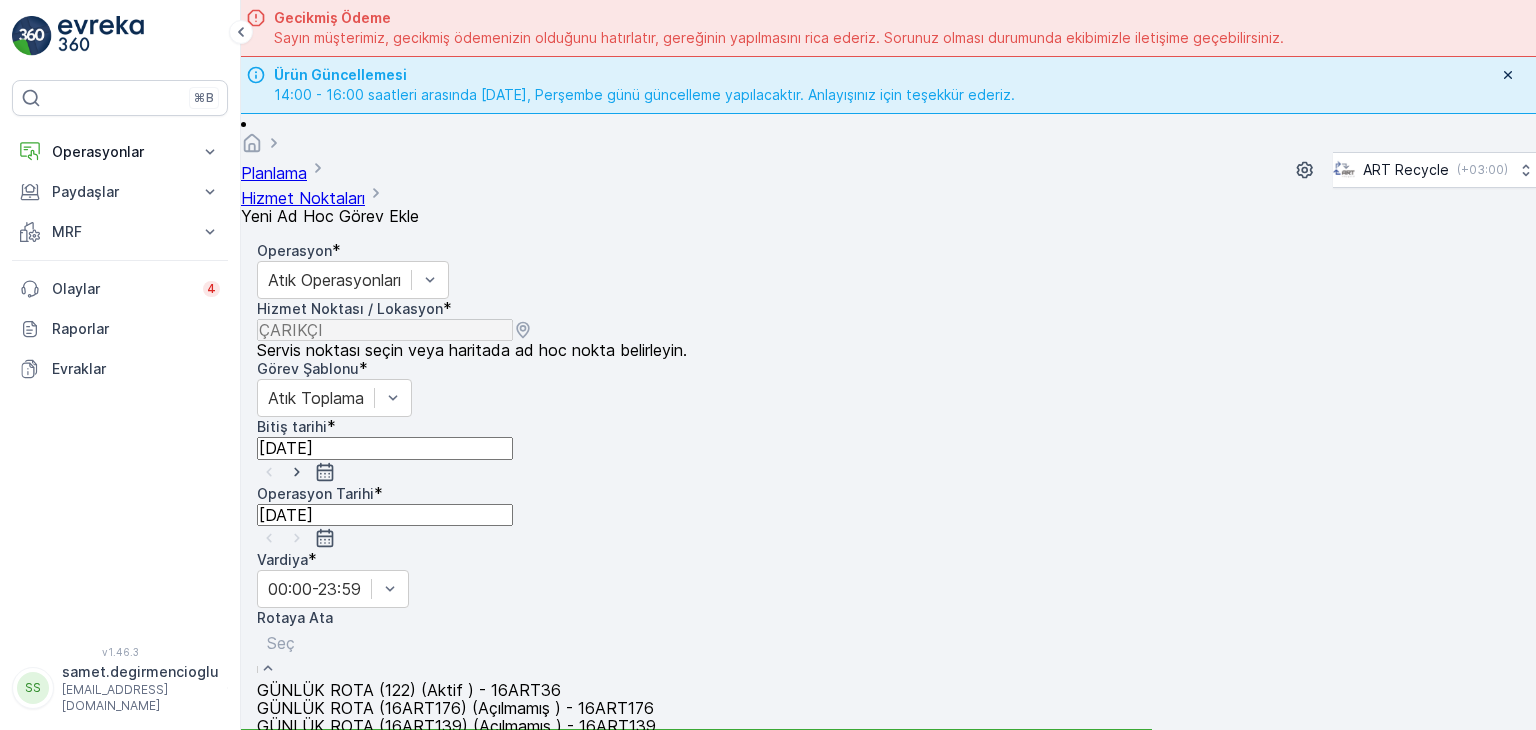 click at bounding box center [460, 643] 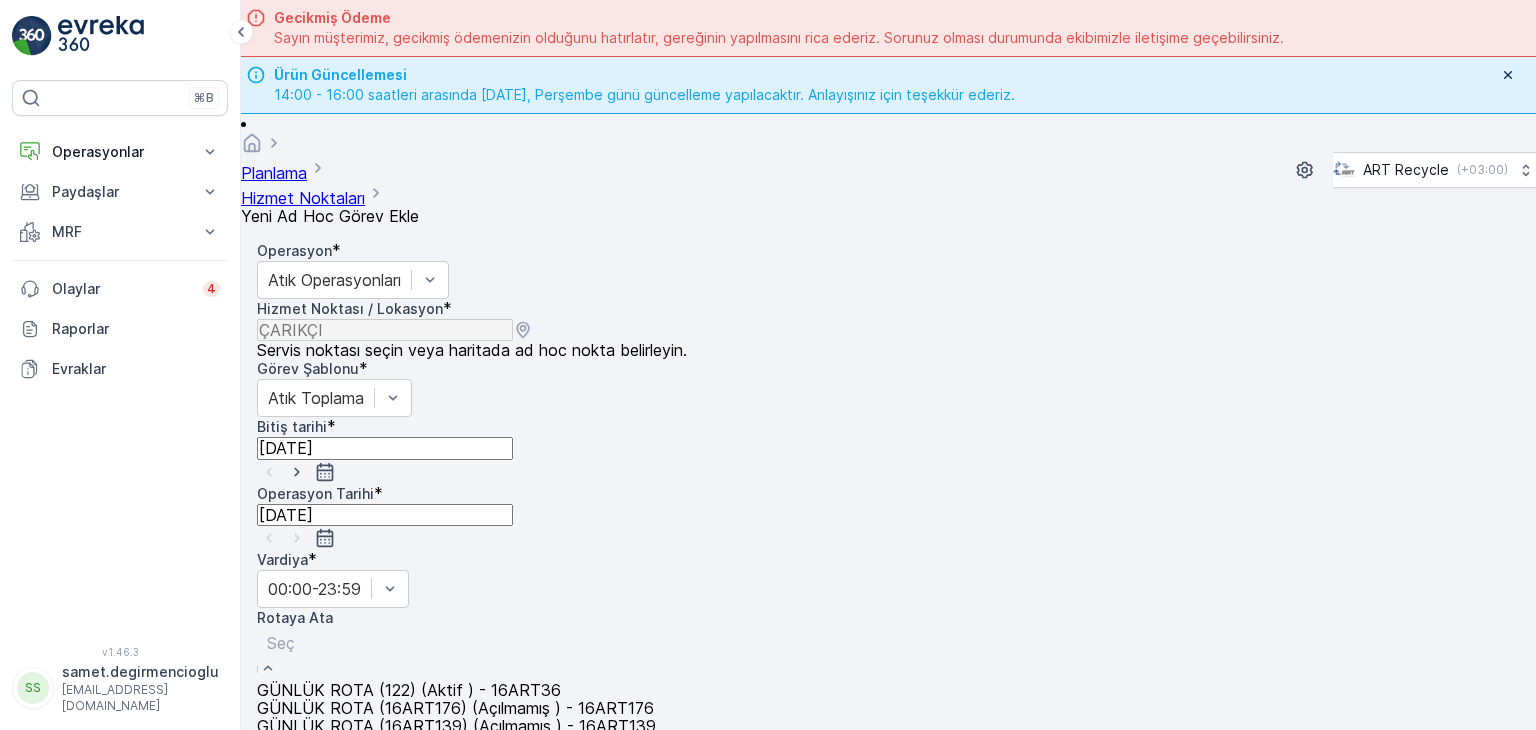 scroll, scrollTop: 100, scrollLeft: 0, axis: vertical 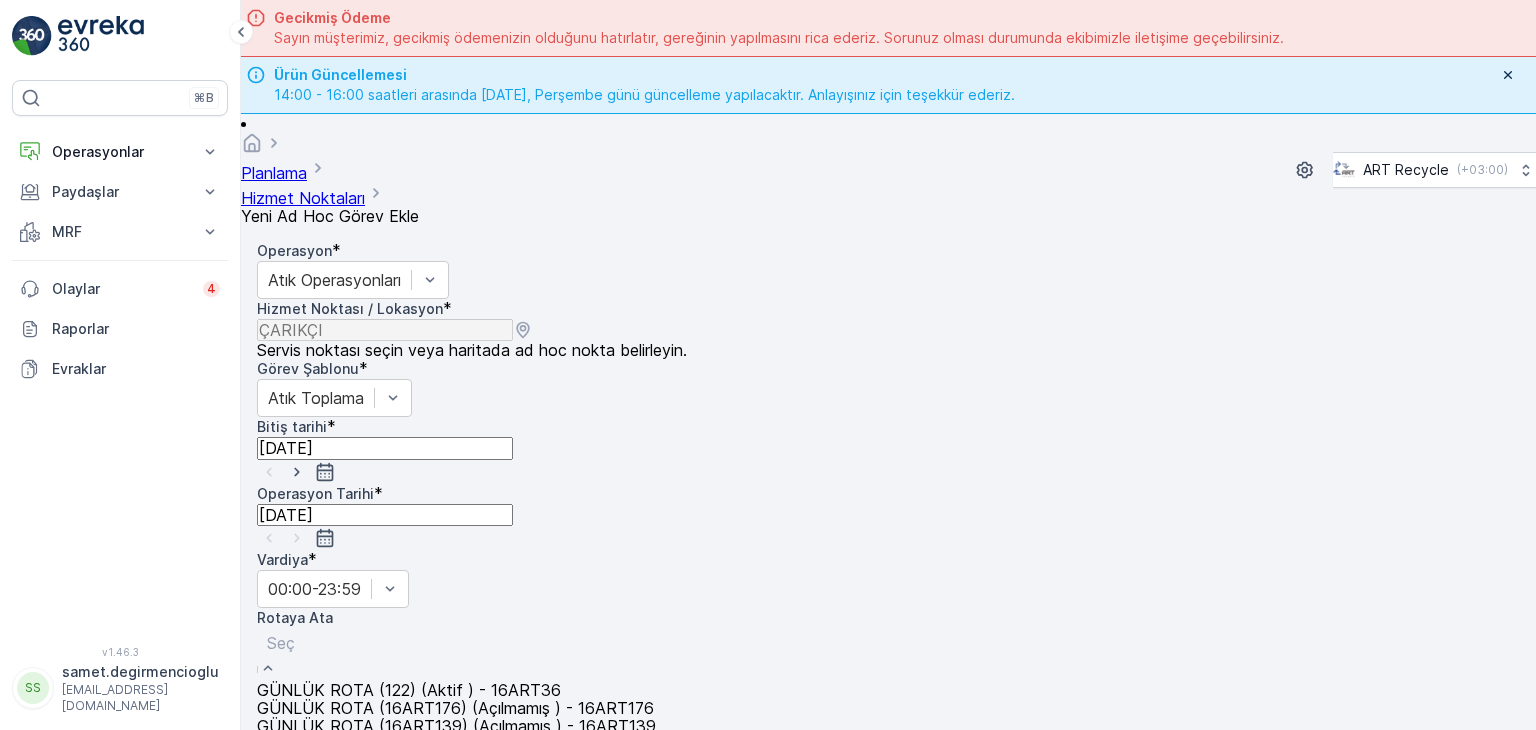 click on "GÜNLÜK ROTA (16ART139) (Açılmamış ) - 16ART139" at bounding box center (456, 726) 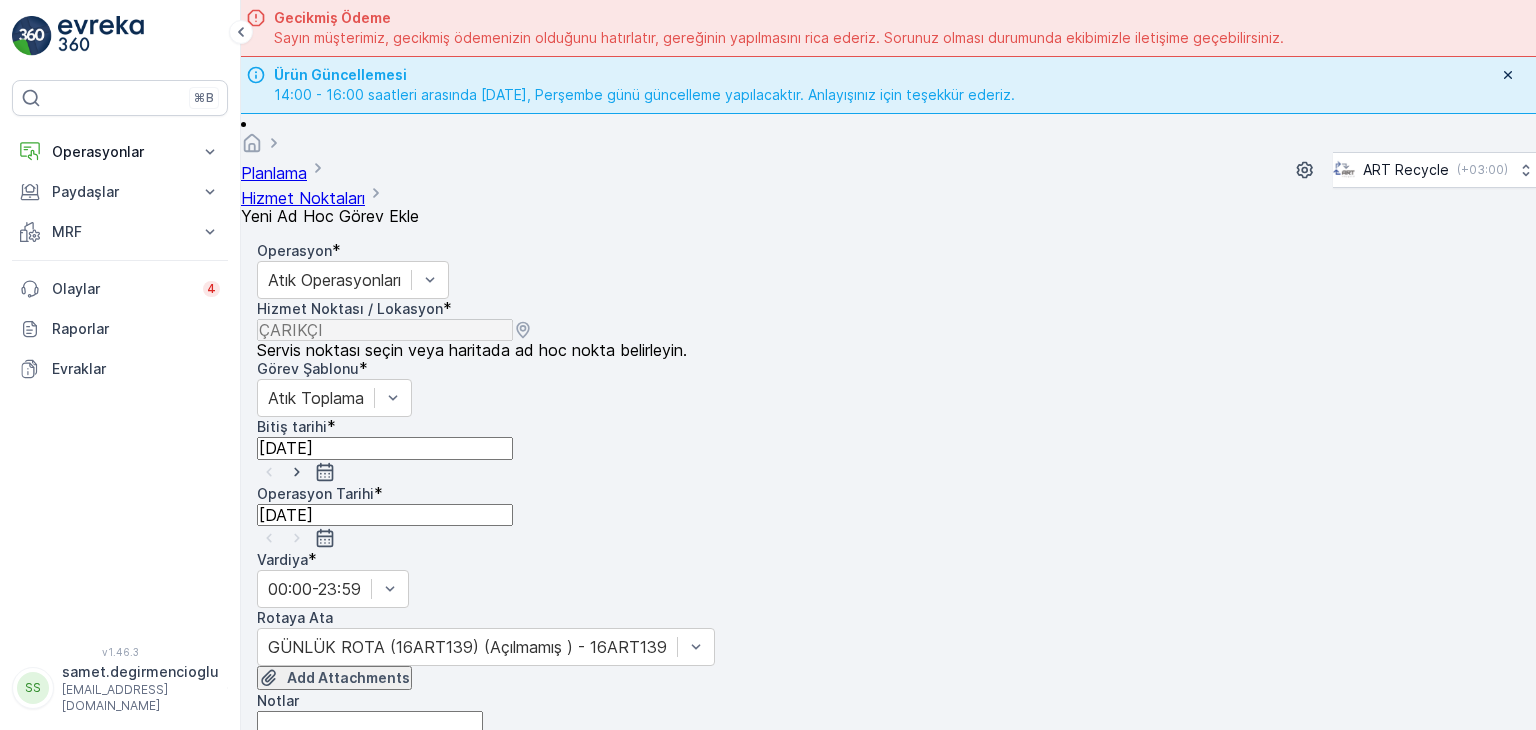 click on "Add Attachments" at bounding box center (888, 678) 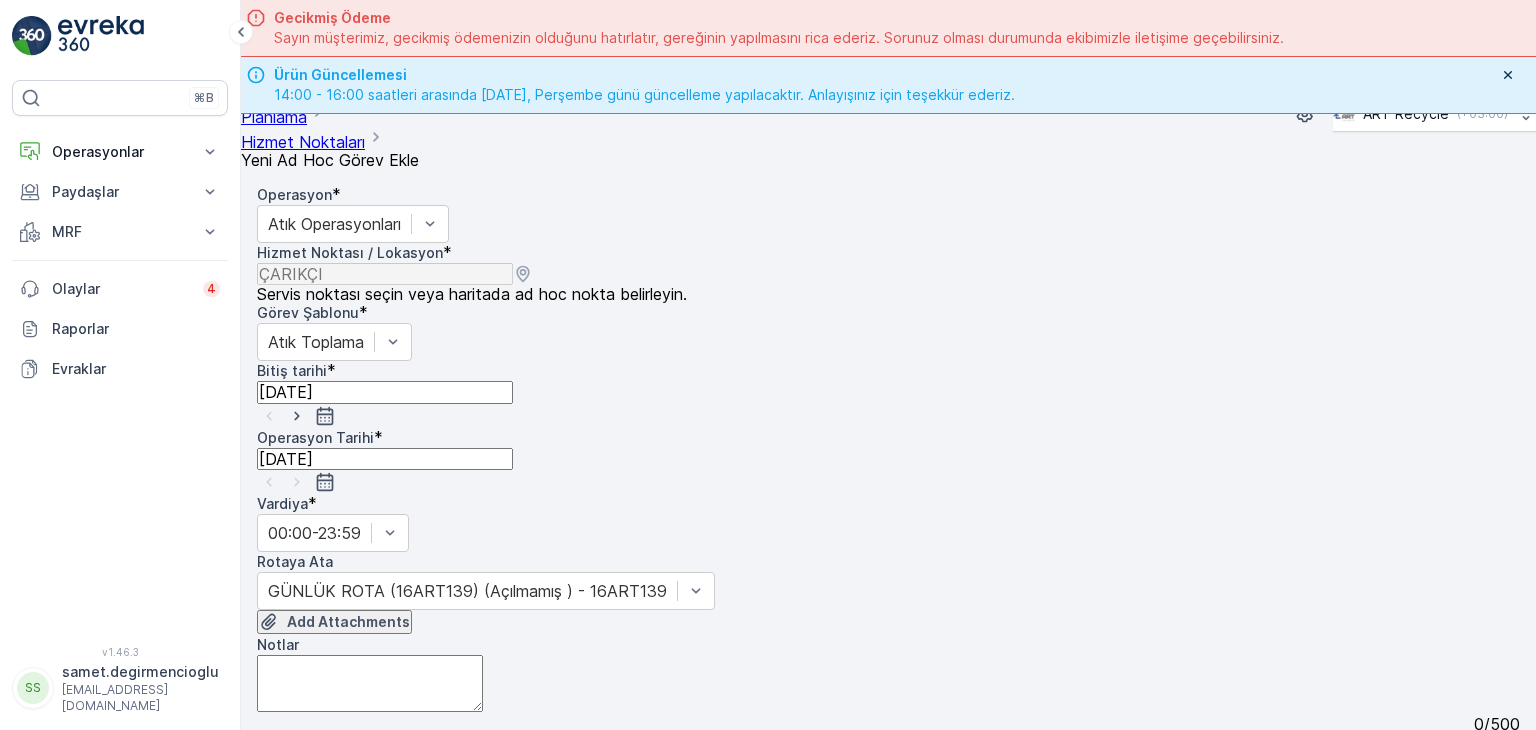 scroll, scrollTop: 113, scrollLeft: 0, axis: vertical 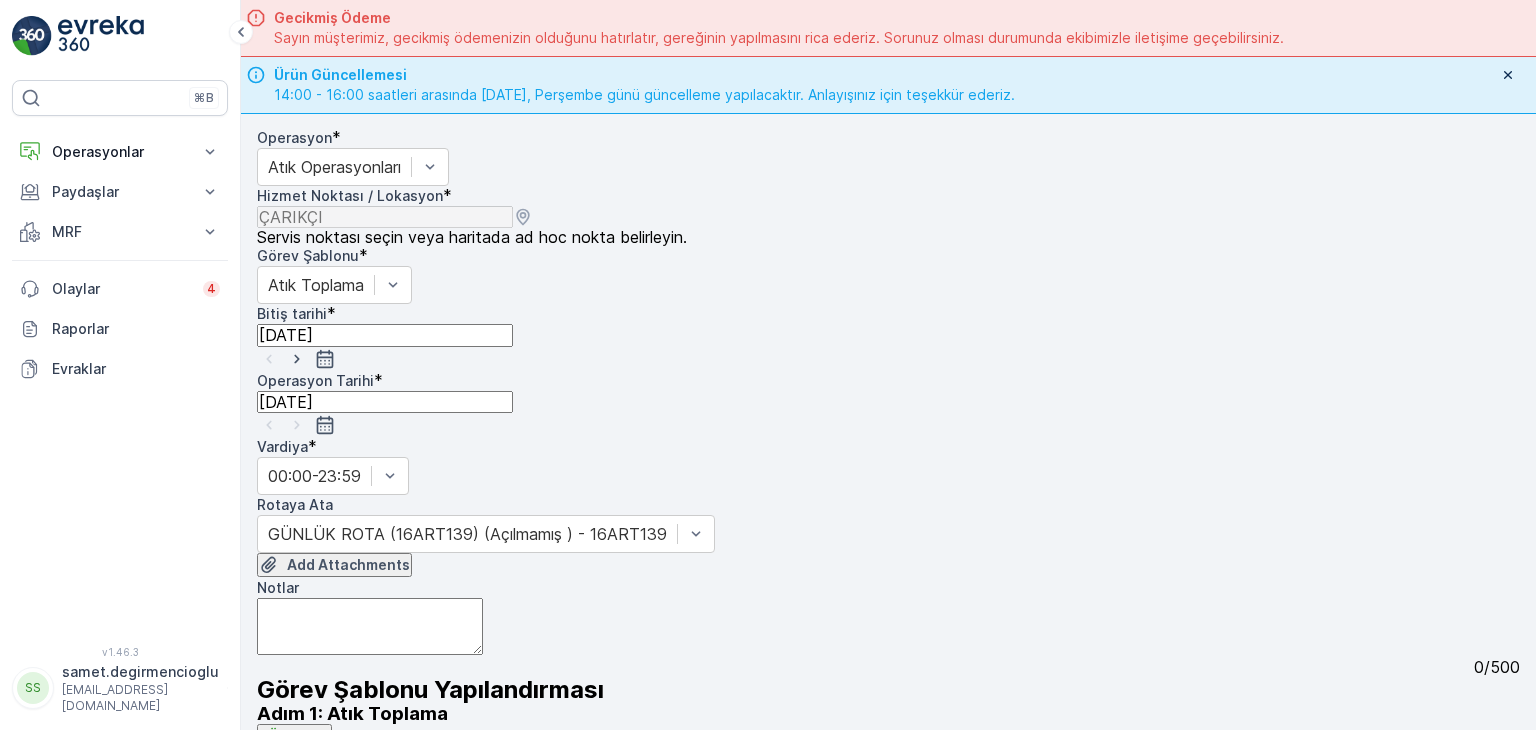 click on "Gönder" at bounding box center (360, 845) 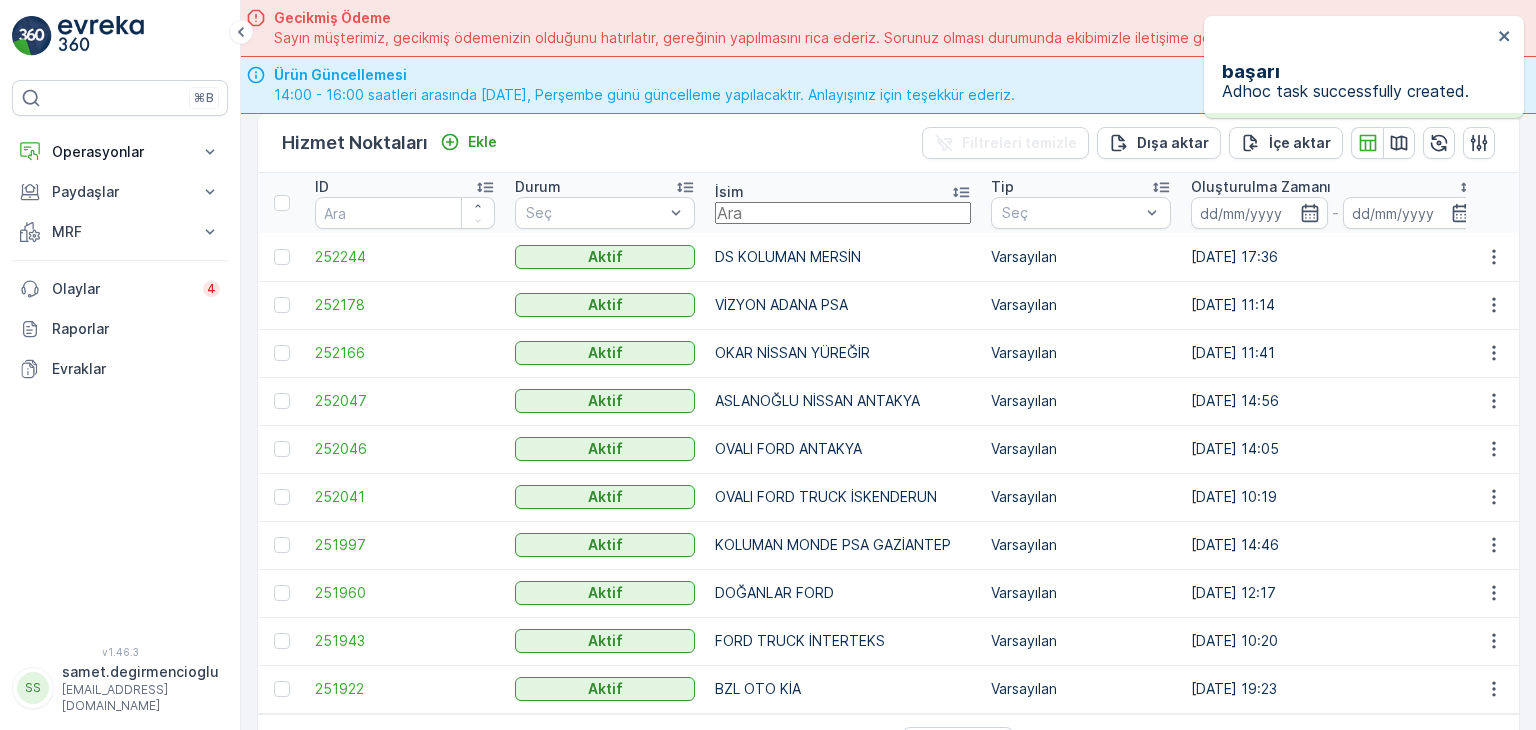 click at bounding box center [843, 213] 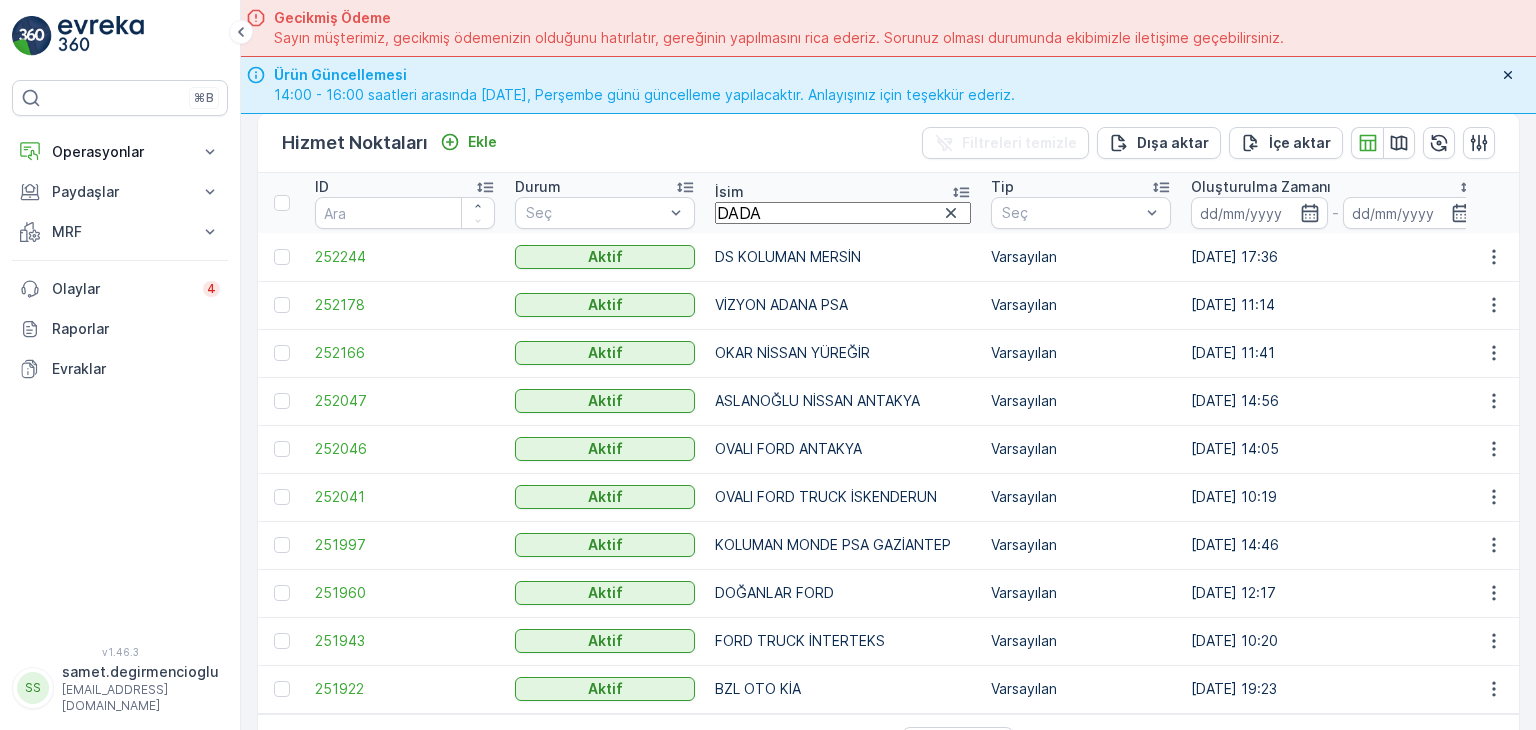 type on "DADAŞ" 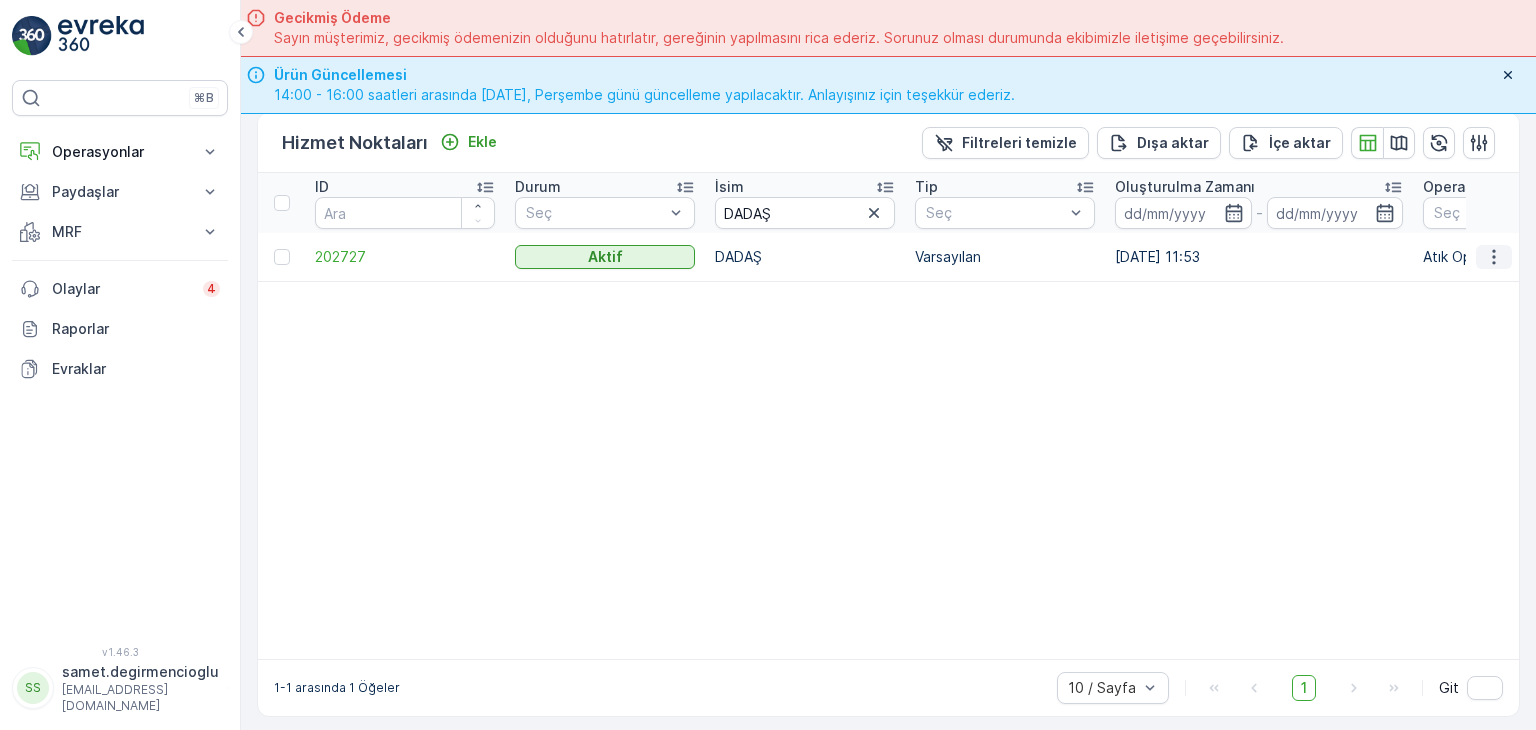 click 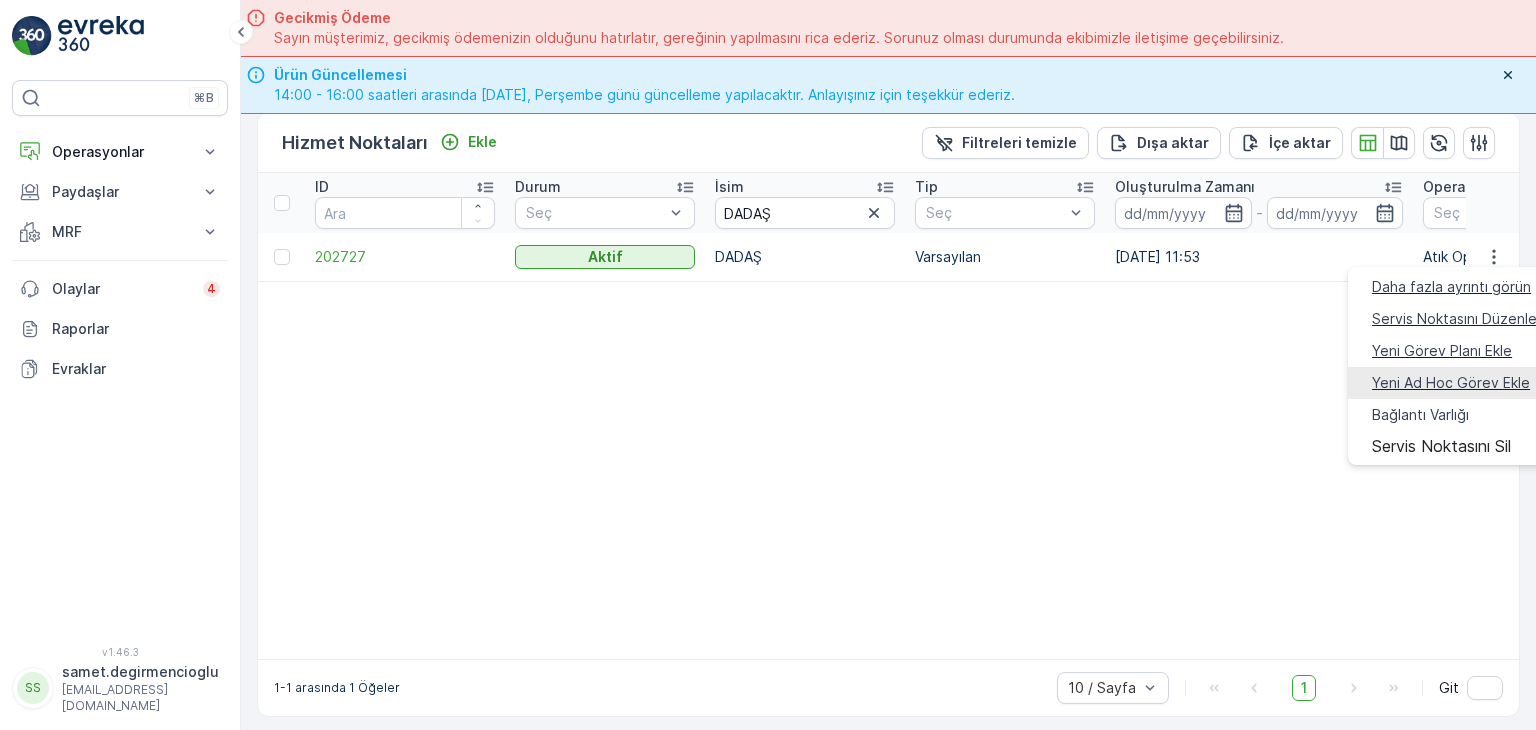 click on "Yeni Ad Hoc Görev Ekle" at bounding box center (1451, 383) 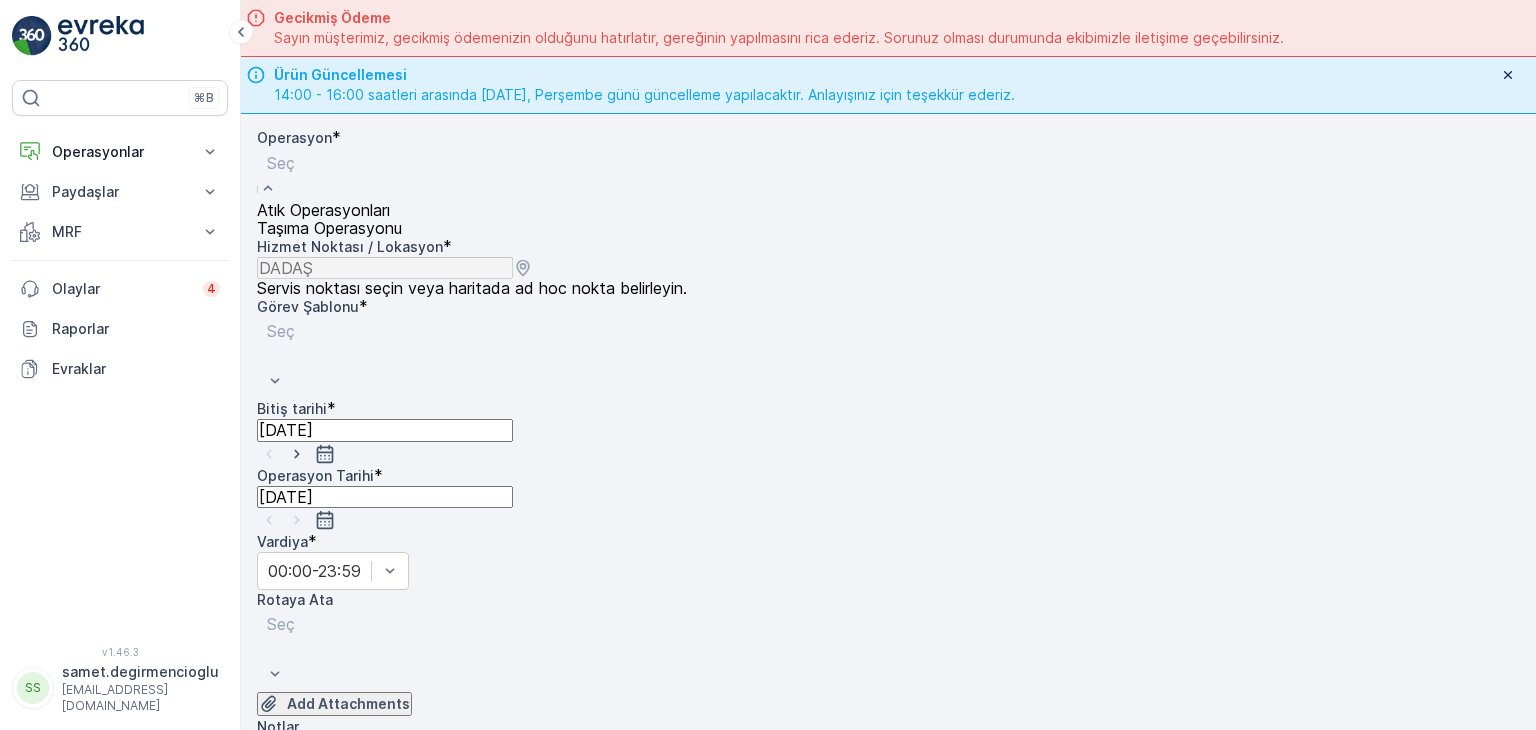click on "Atık Operasyonları" at bounding box center (323, 210) 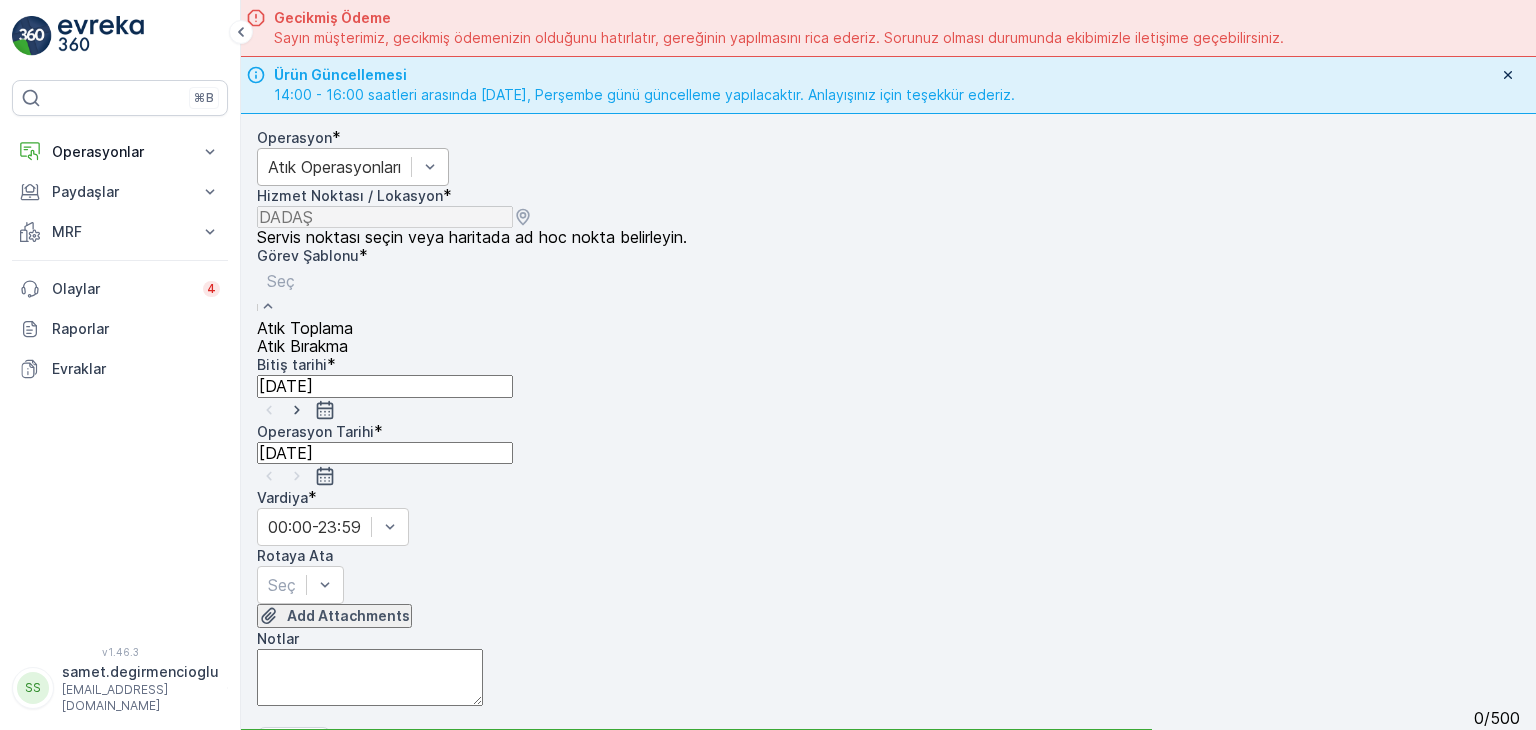 click at bounding box center (305, 281) 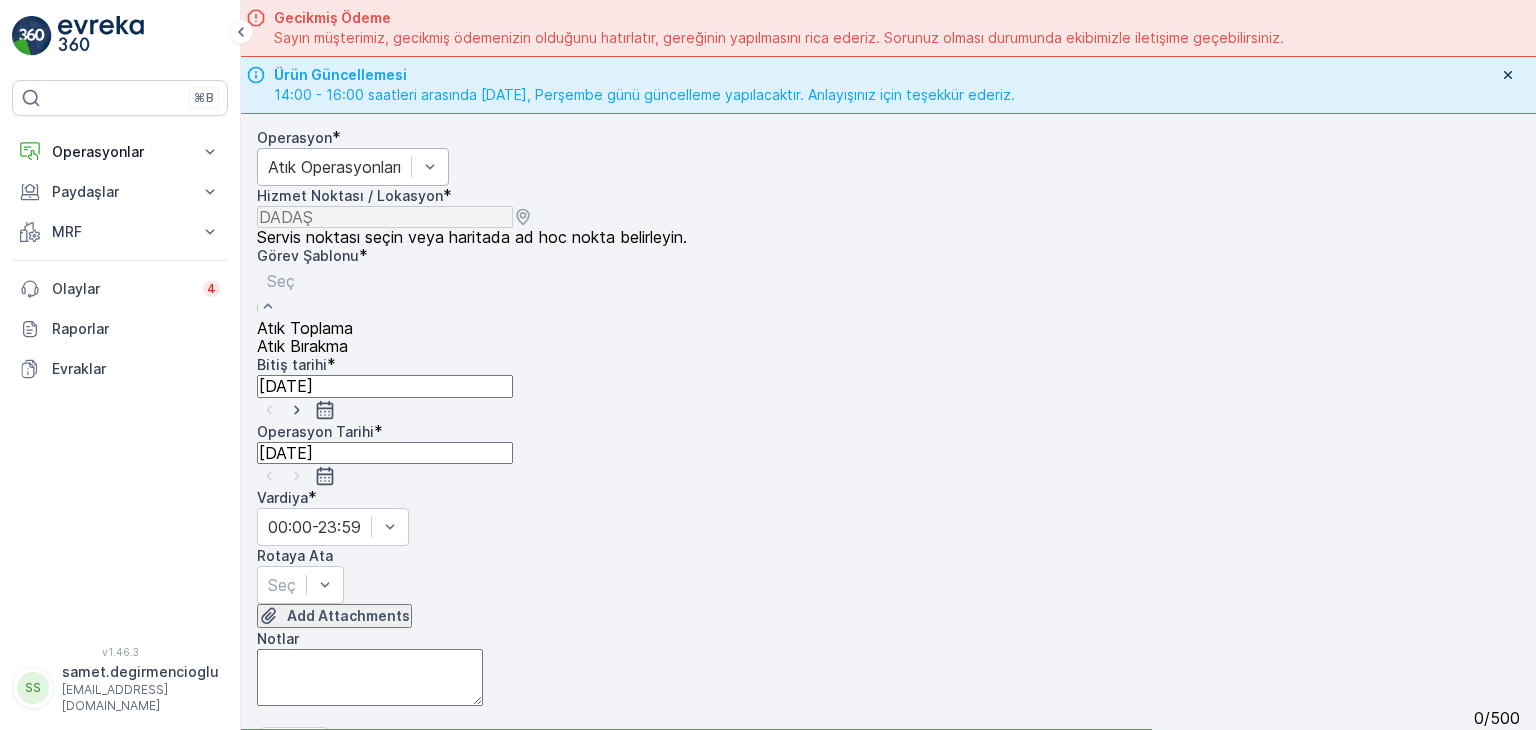 click on "Atık Toplama" at bounding box center (305, 328) 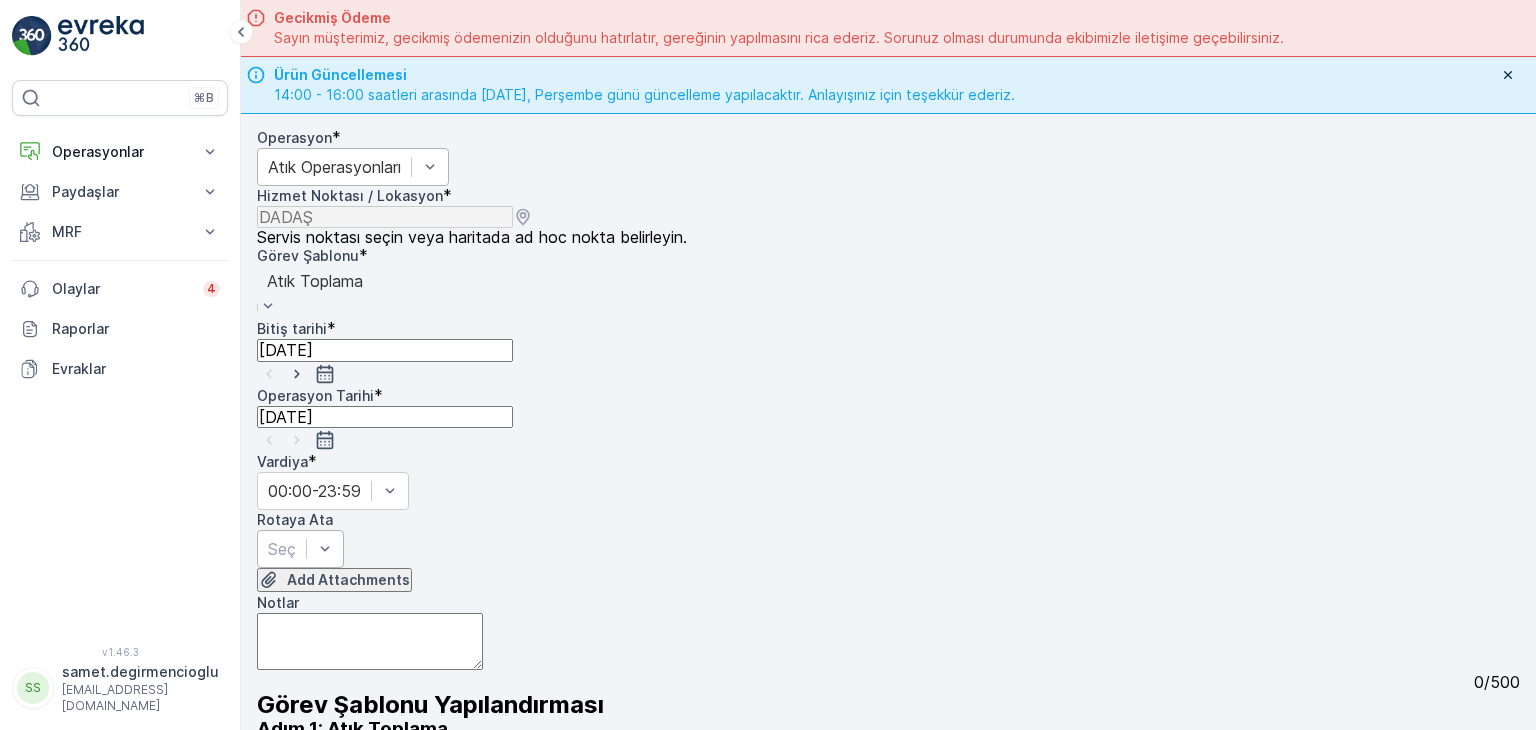 click at bounding box center [282, 549] 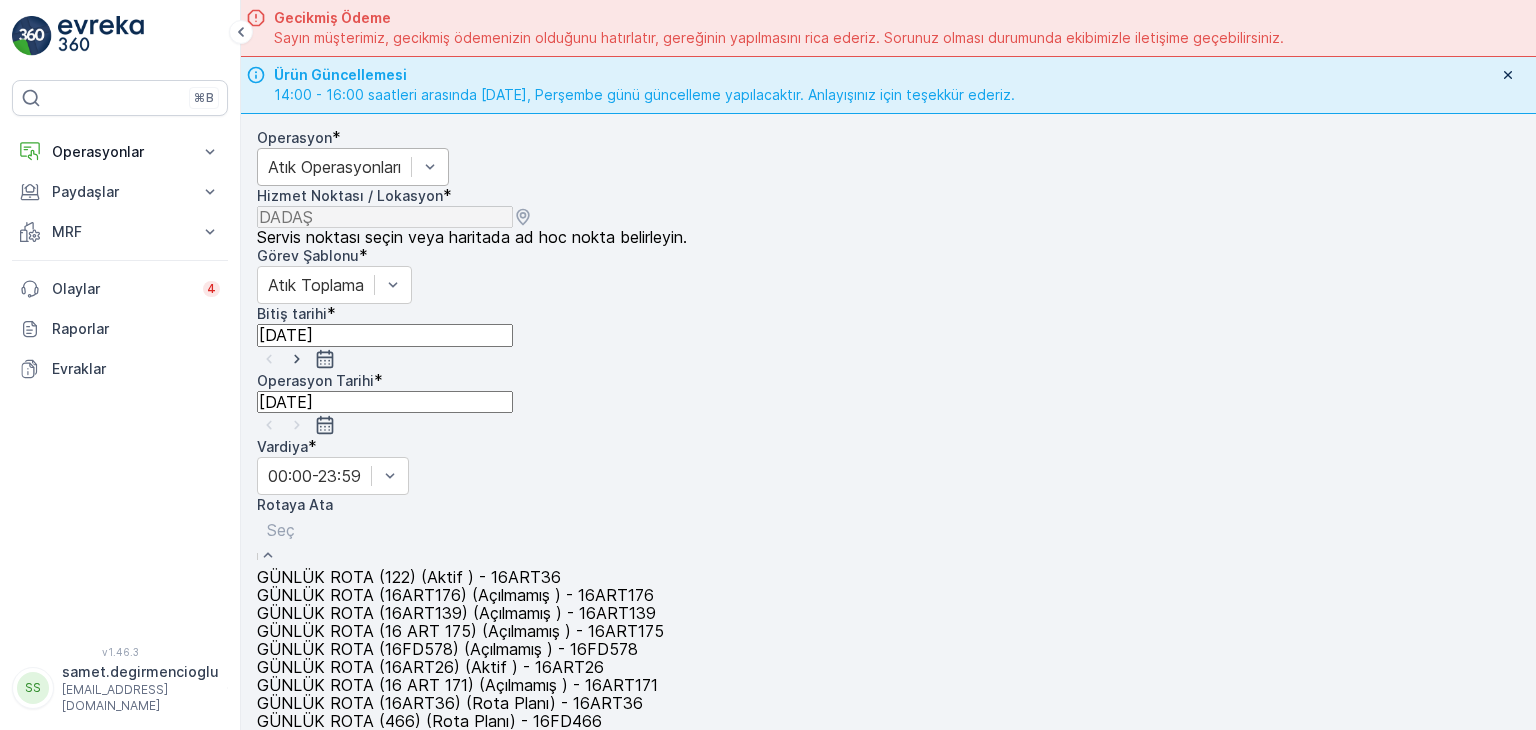 click on "GÜNLÜK ROTA (16ART139) (Açılmamış ) - 16ART139" at bounding box center (456, 613) 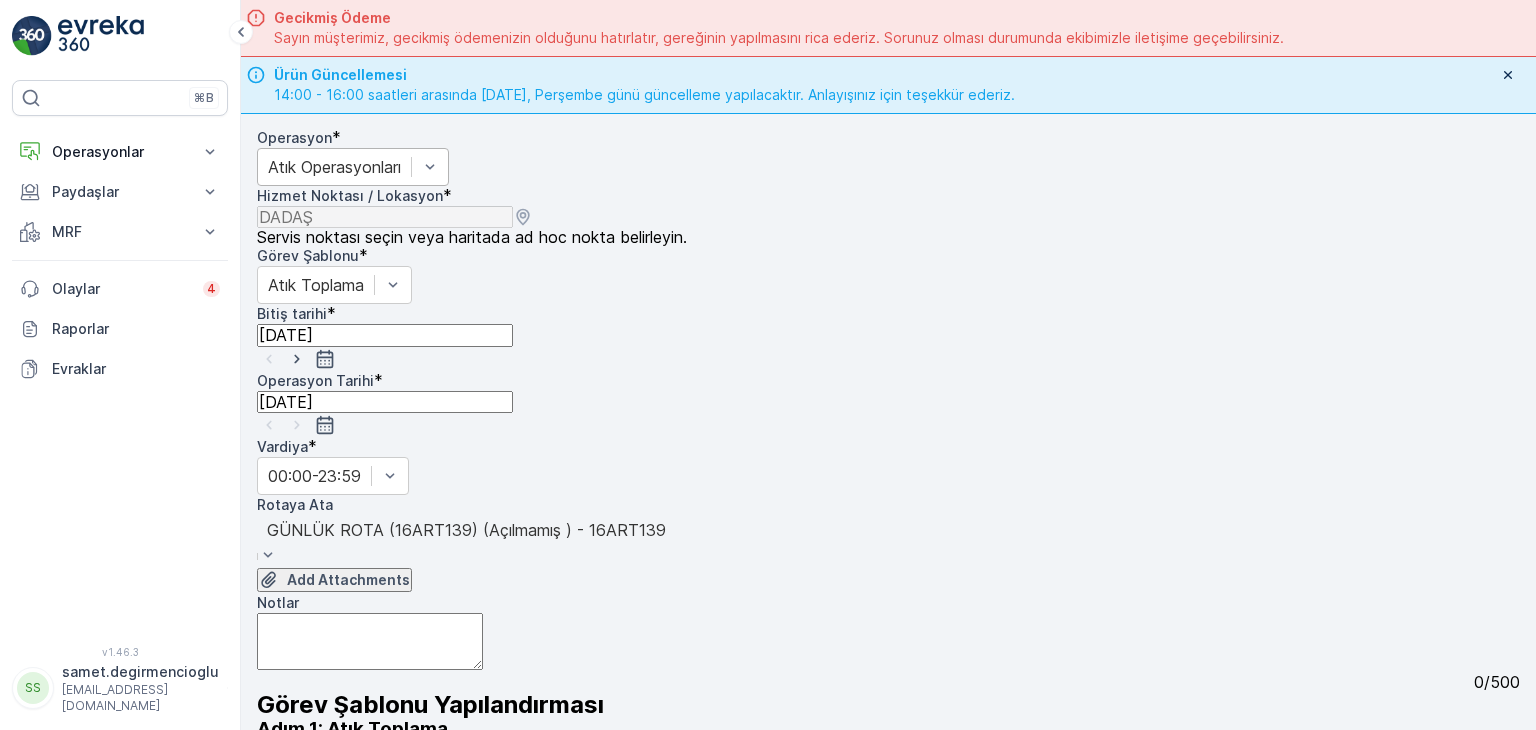 click on "Operasyon * Atık Operasyonları Hizmet Noktası / Lokasyon * Servis noktası seçin veya haritada ad hoc nokta belirleyin. pages.ops_management.service_points.add_task.add.service_point_name DADAŞ pages.ops_management.service_points.add_task.add.service_point_helper_text pages.ops_management.service_points.add_task.add.location [GEOGRAPHIC_DATA] pages.ops_management.service_points.add_task.add.location_helper_text Görev Şablonu * Atık Toplama Bitiş tarihi * [DATE] Operasyon Tarihi * [DATE] Vardiya * 00:00-23:59 Rotaya Ata option GÜNLÜK ROTA (16ART139) (Açılmamış ) - 16ART139, selected. GÜNLÜK ROTA (16ART139) (Açılmamış ) - 16ART139 Add Attachments Notlar 0  /  500 Görev Şablonu Yapılandırması Adım 1: Atık Toplama +  Öğe ekle Adım 2: Atık Alım Formu Yapılandırma gerekmez. Adım 3: Atık Alım Formu Yapılandırma gerekmez." at bounding box center [888, 486] 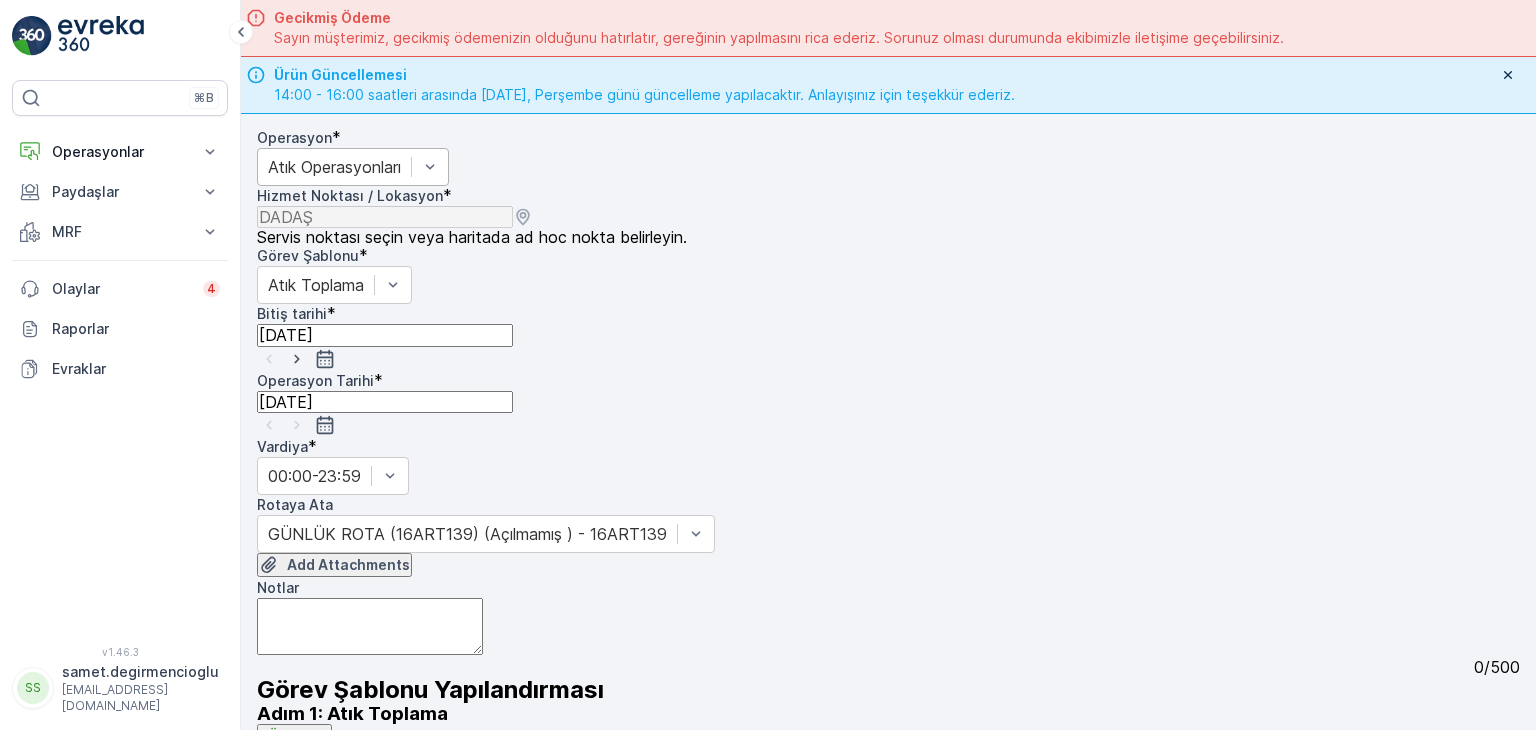 scroll, scrollTop: 368, scrollLeft: 0, axis: vertical 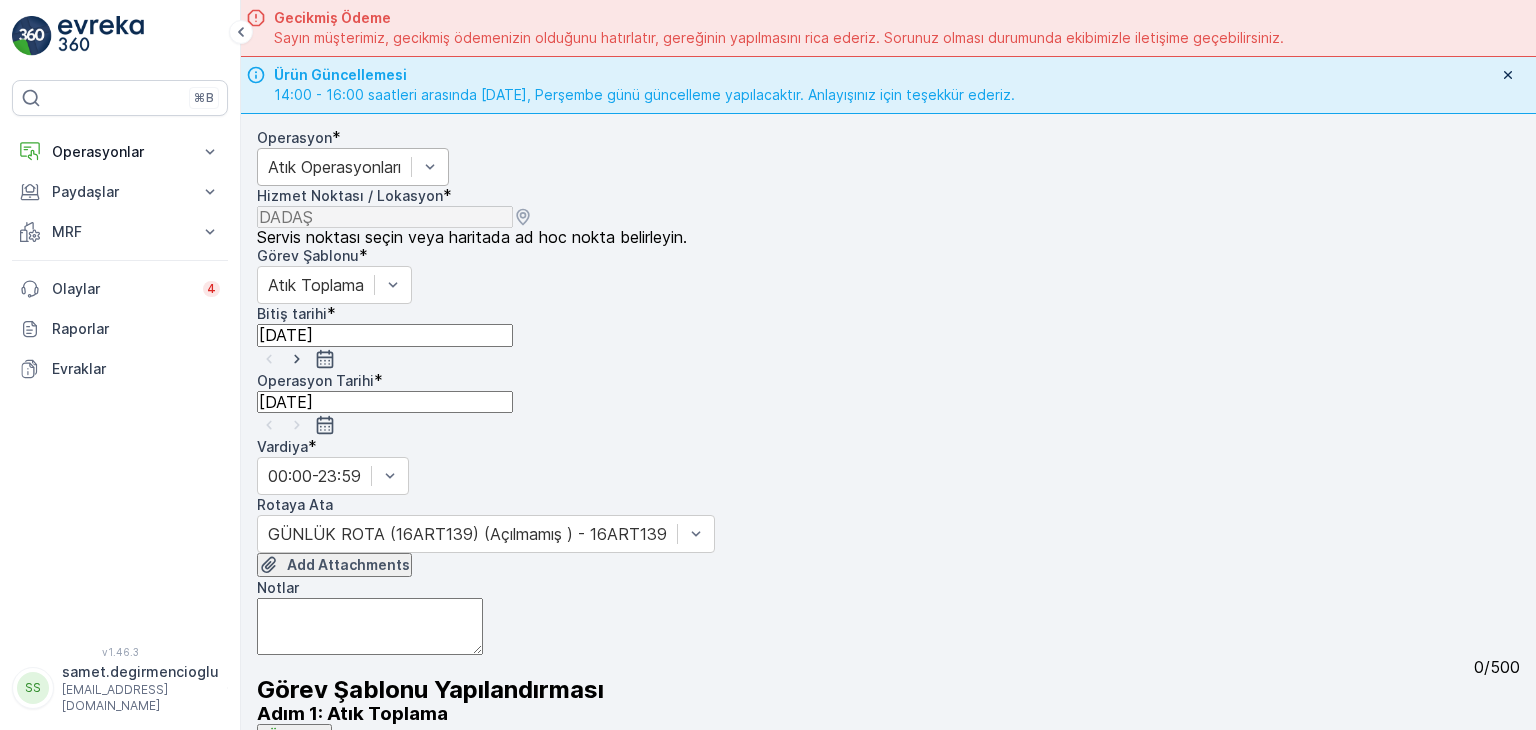 click on "Gönder" at bounding box center [360, 845] 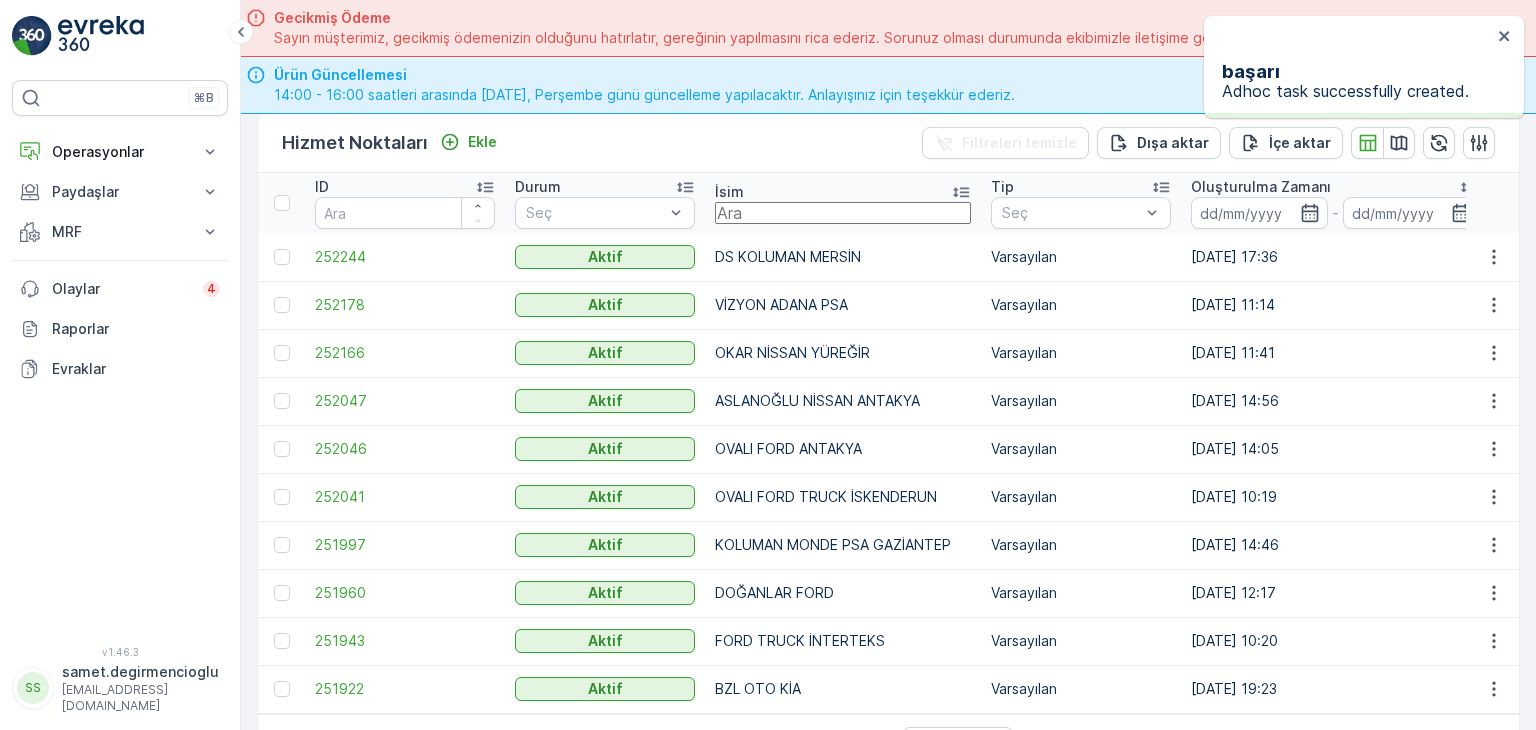 click at bounding box center (843, 213) 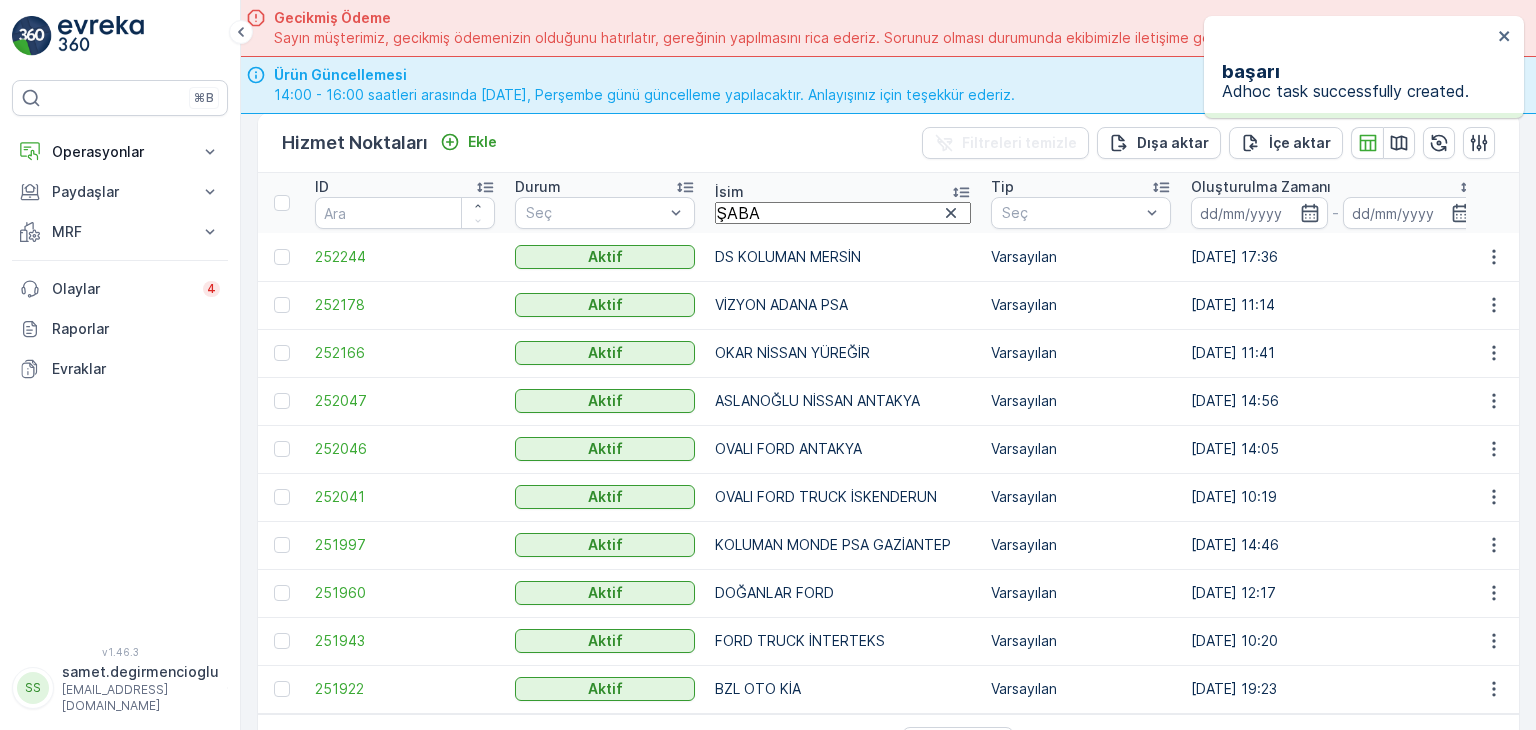 type on "ŞABAN" 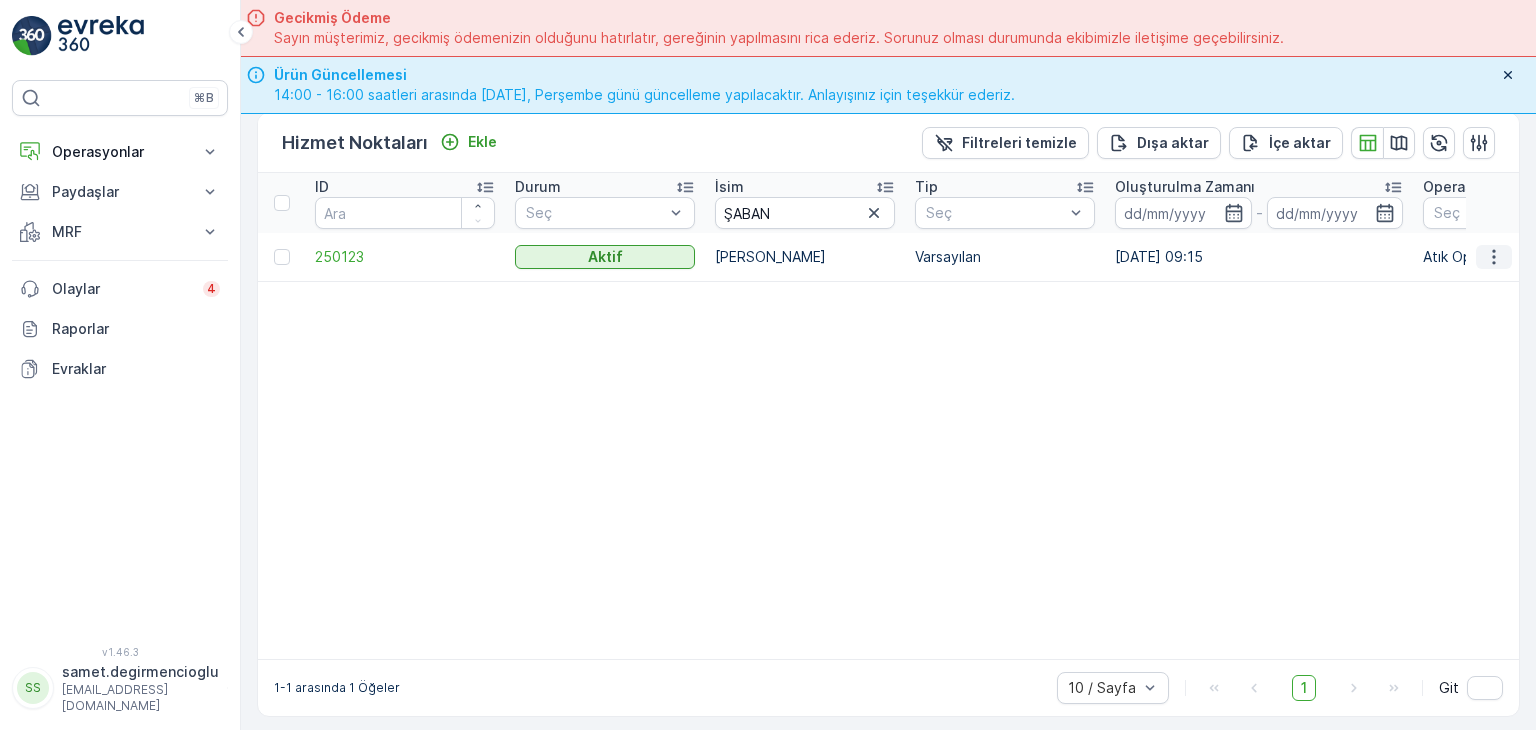 click 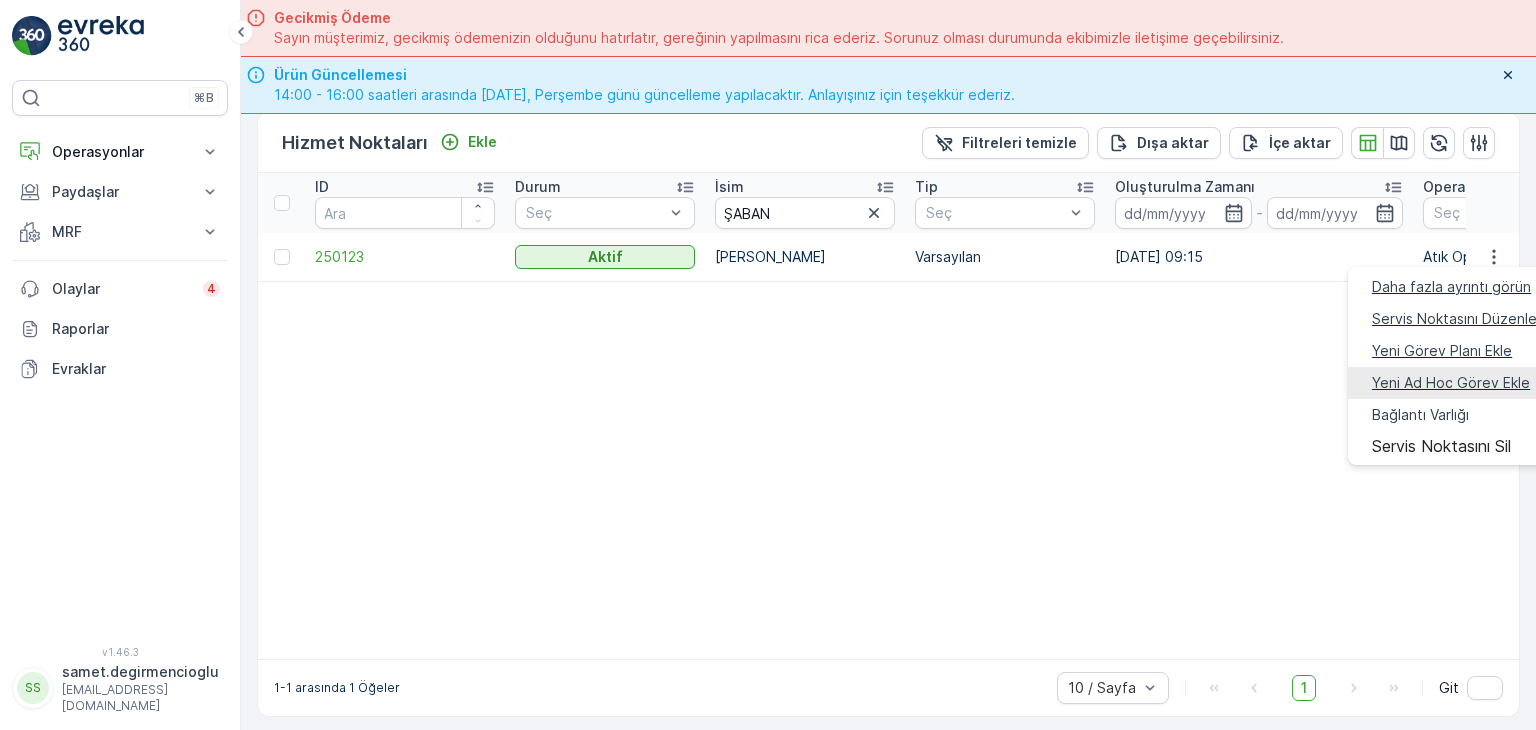 click on "Yeni Ad Hoc Görev Ekle" at bounding box center (1451, 383) 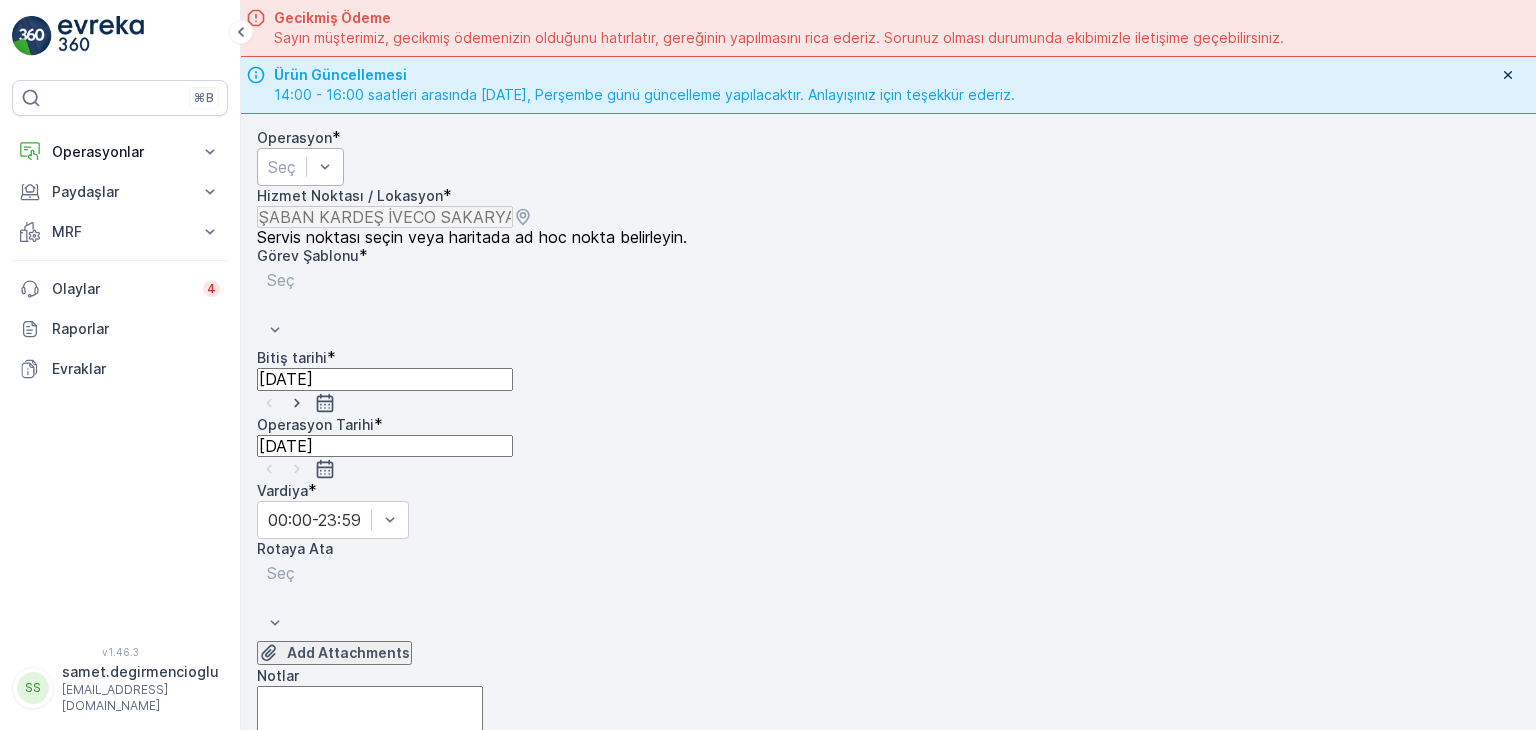 click at bounding box center (282, 167) 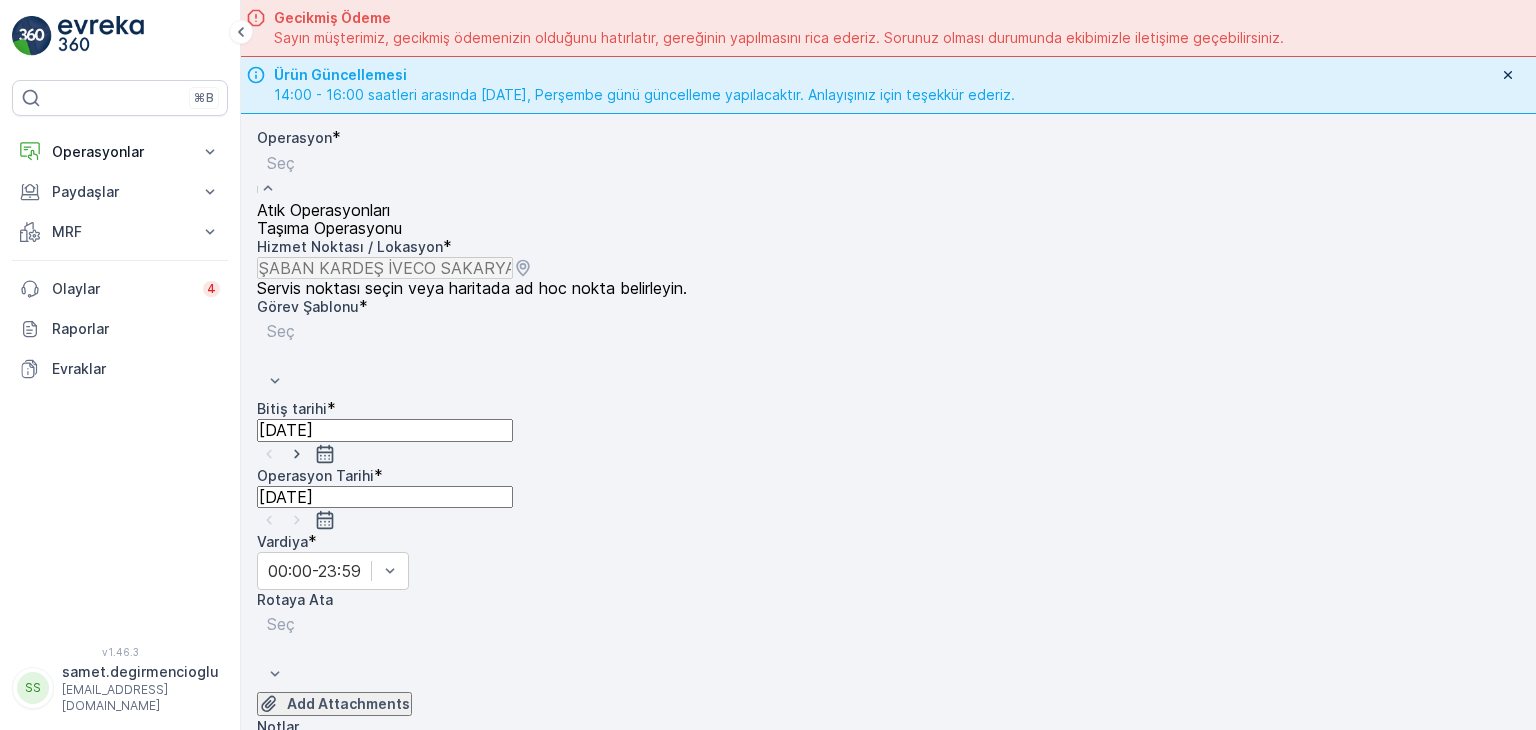 click on "Atık Operasyonları" at bounding box center [323, 210] 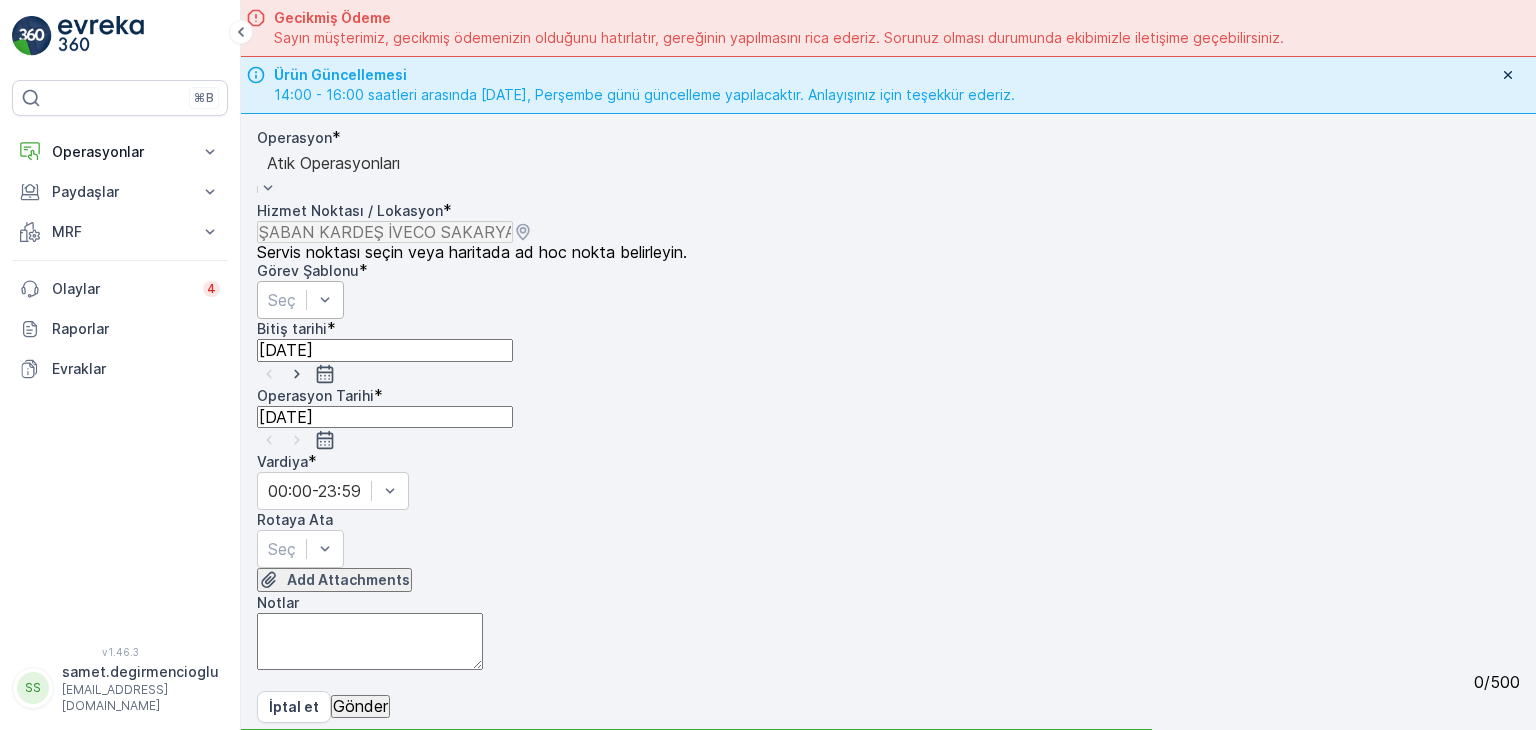 click at bounding box center [282, 300] 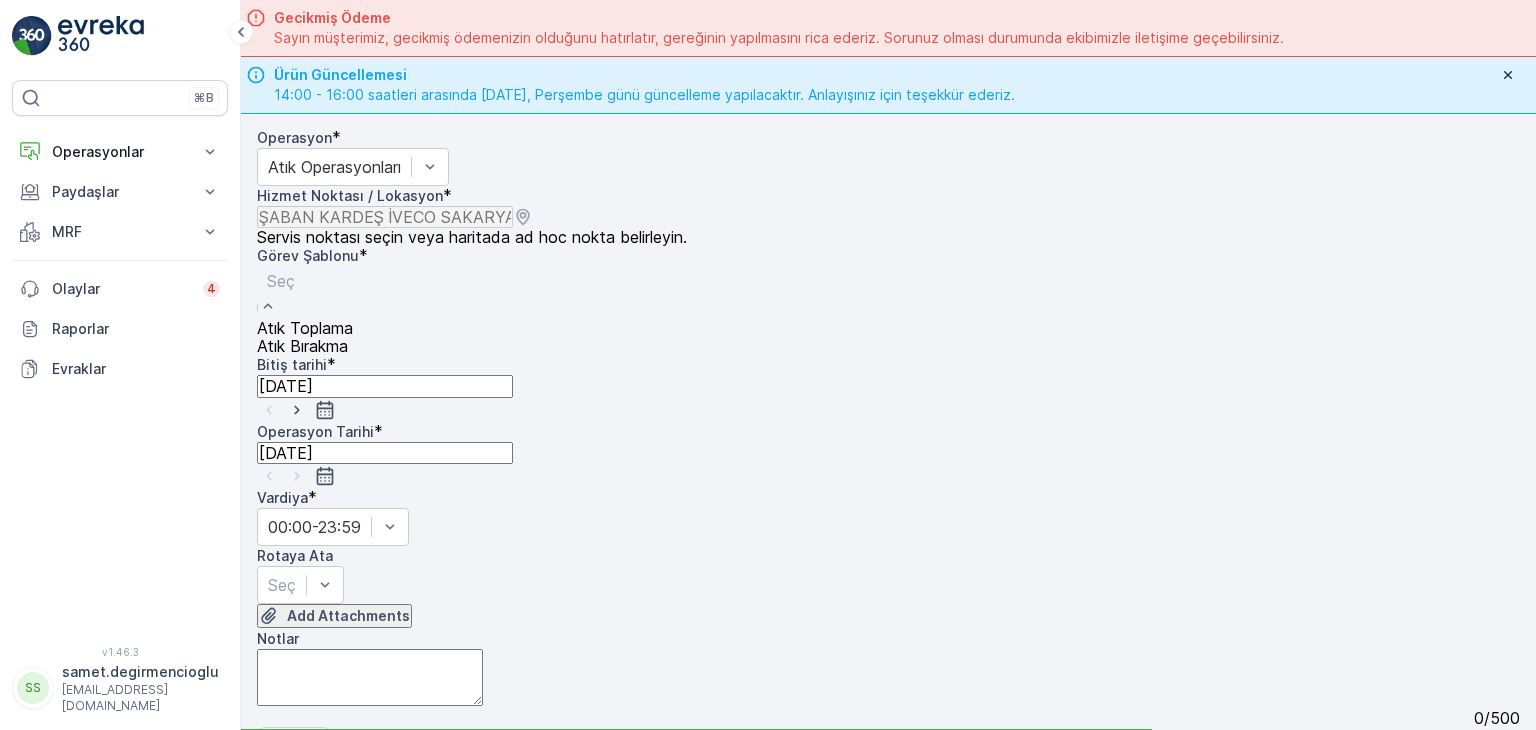 click on "Atık Toplama" at bounding box center (305, 328) 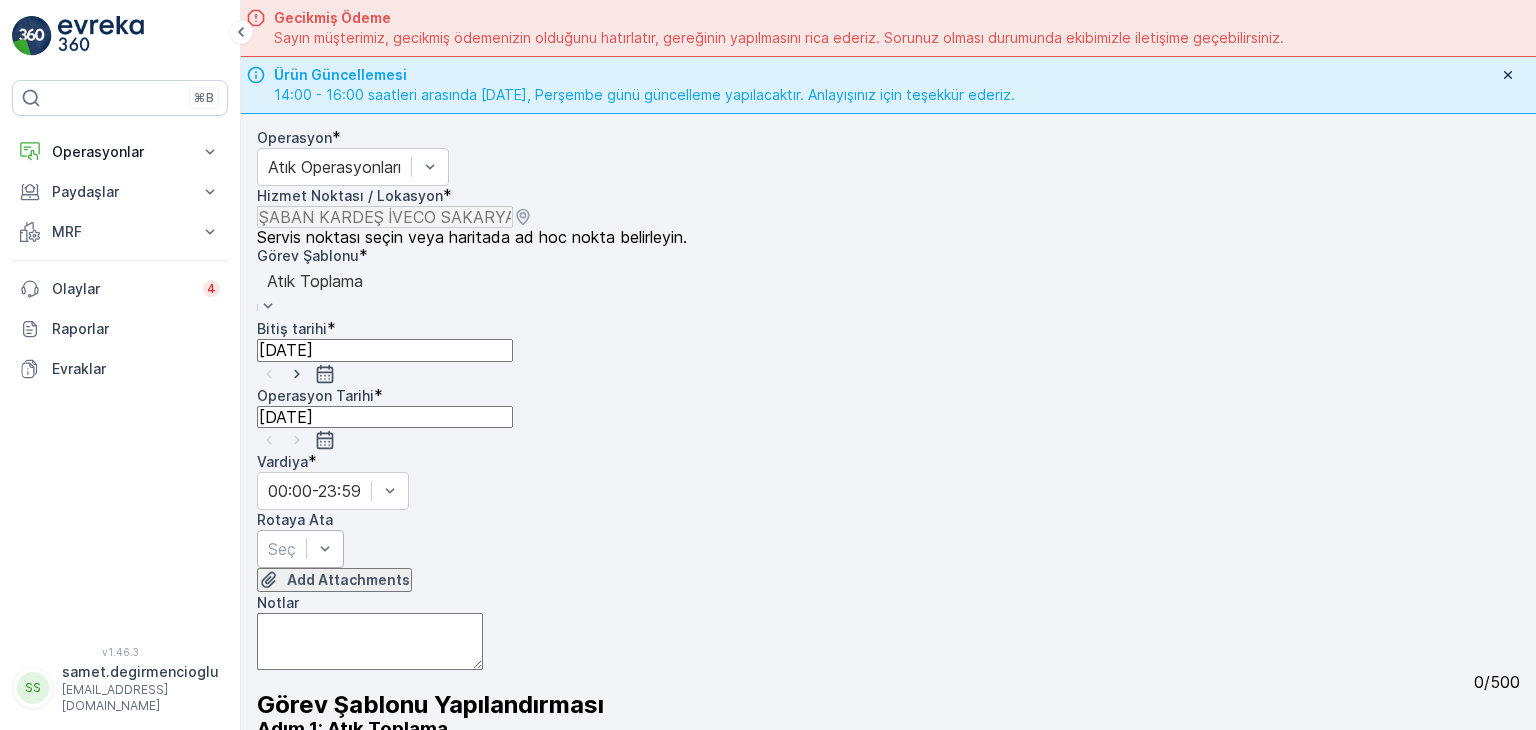 click on "Seç" at bounding box center (300, 549) 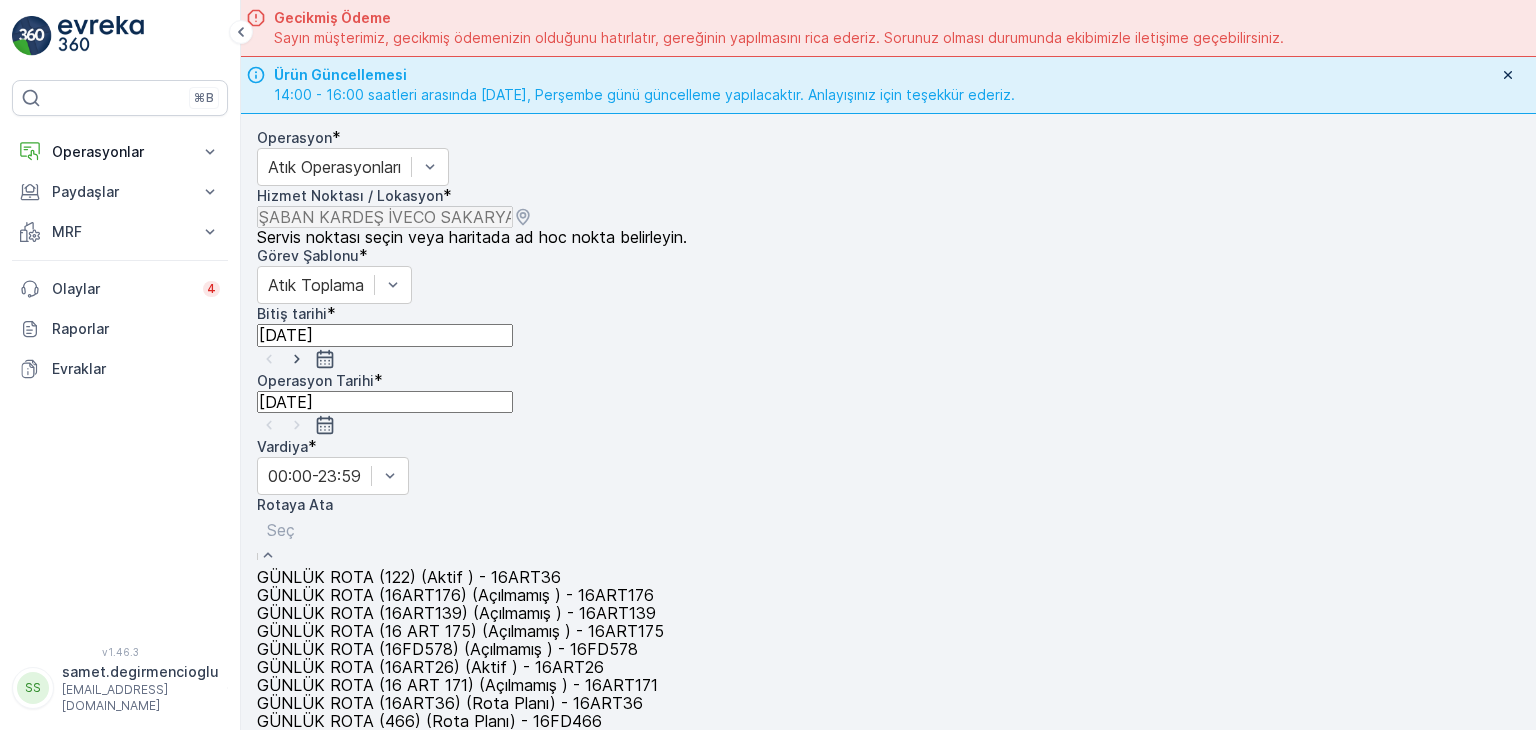 click on "GÜNLÜK ROTA (16ART139) (Açılmamış ) - 16ART139" at bounding box center (456, 613) 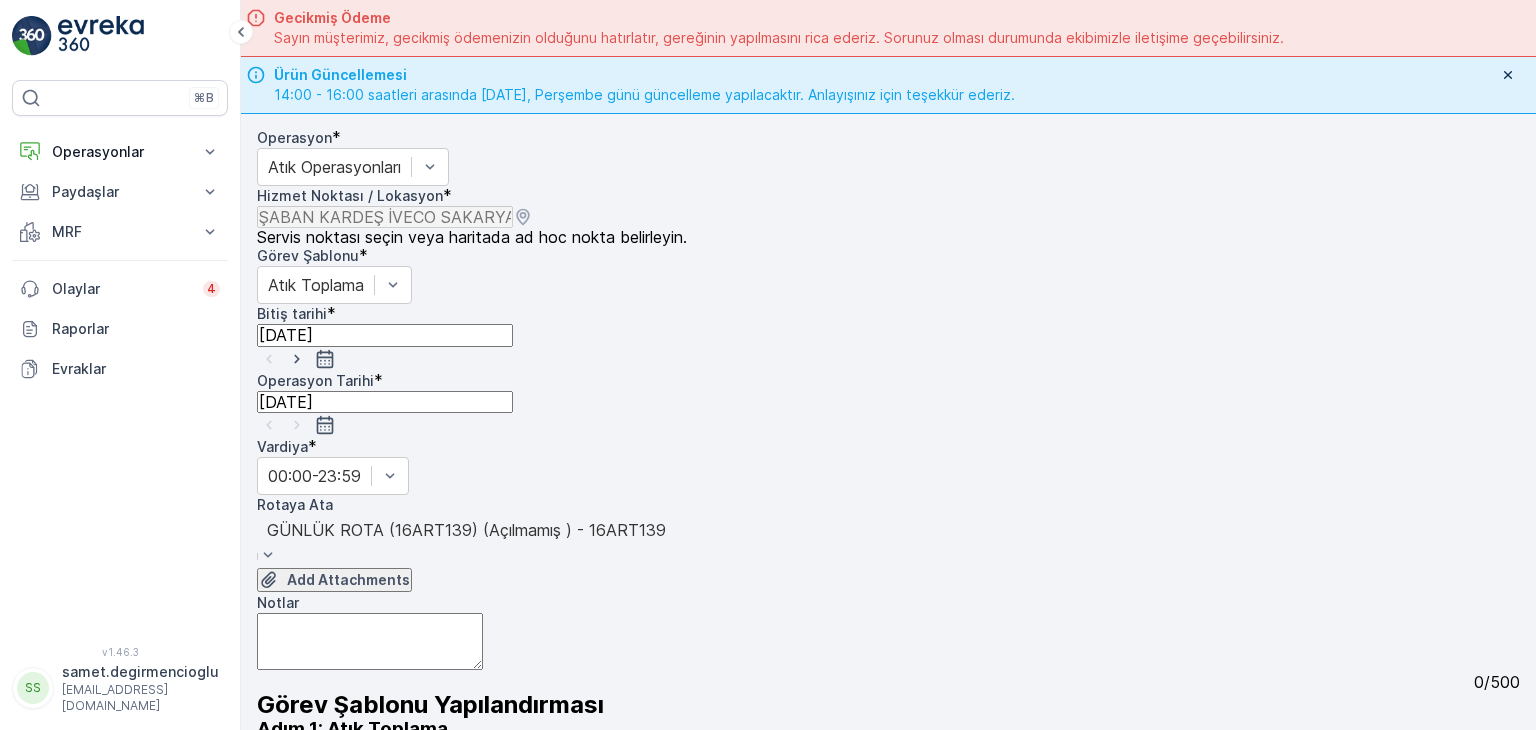 click on "Operasyon * Atık Operasyonları Hizmet Noktası / Lokasyon * Servis noktası seçin veya haritada ad hoc nokta belirleyin. pages.ops_management.service_points.add_task.add.service_point_name [PERSON_NAME] İVECO SAKARYA pages.ops_management.service_points.add_task.add.service_point_helper_text pages.ops_management.service_points.add_task.add.location [GEOGRAPHIC_DATA] pages.ops_management.service_points.add_task.add.location_helper_text Görev Şablonu * Atık Toplama Bitiş tarihi * [DATE] Operasyon Tarihi * [DATE] Vardiya * 00:00-23:59 Rotaya Ata option GÜNLÜK ROTA (16ART139) (Açılmamış ) - 16ART139, selected. GÜNLÜK ROTA (16ART139) (Açılmamış ) - 16ART139 Add Attachments Notlar 0  /  500 Görev Şablonu Yapılandırması Adım 1: Atık Toplama +  Öğe ekle Adım 2: Atık Alım Formu Yapılandırma gerekmez. Adım 3: Atık Alım Formu Yapılandırma gerekmez." at bounding box center [888, 486] 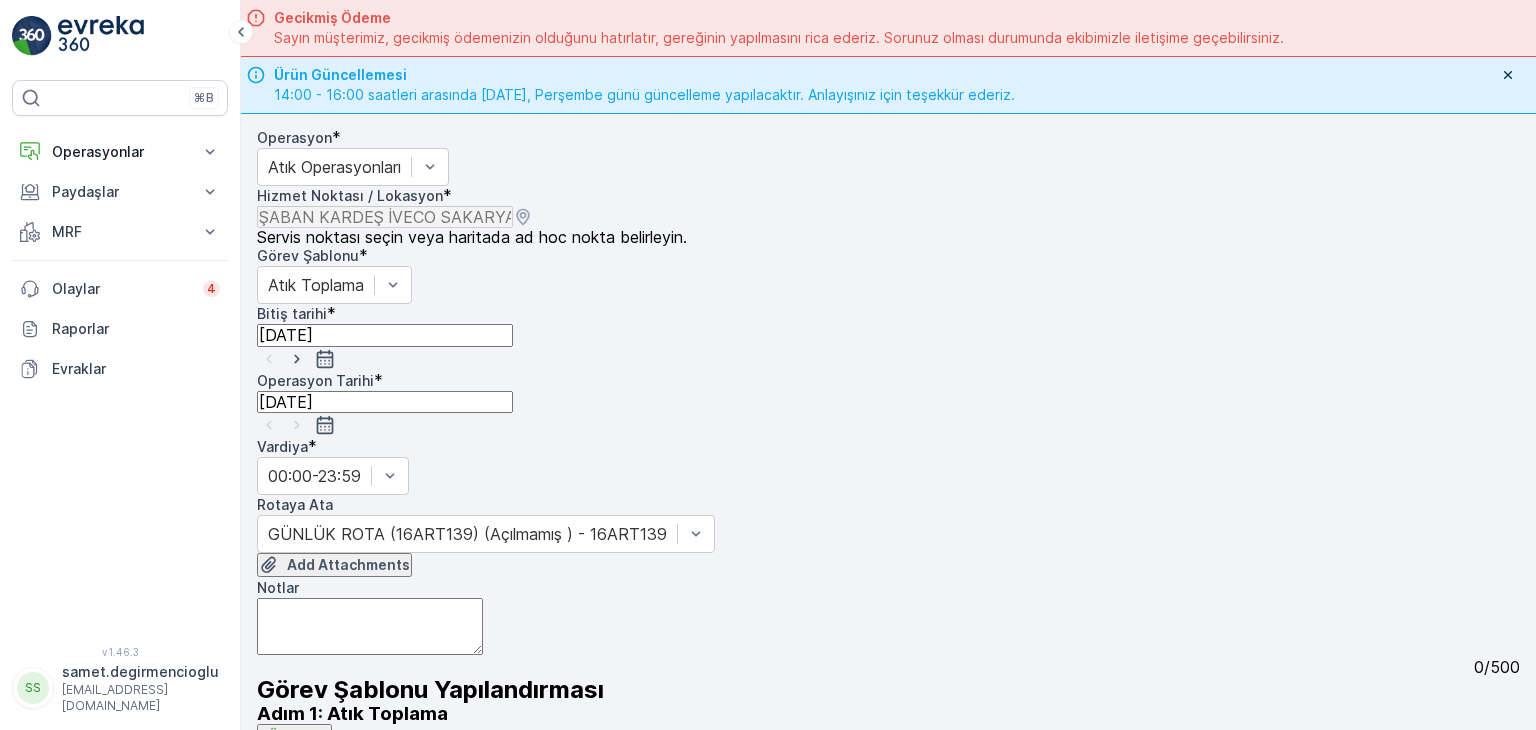 scroll, scrollTop: 100, scrollLeft: 0, axis: vertical 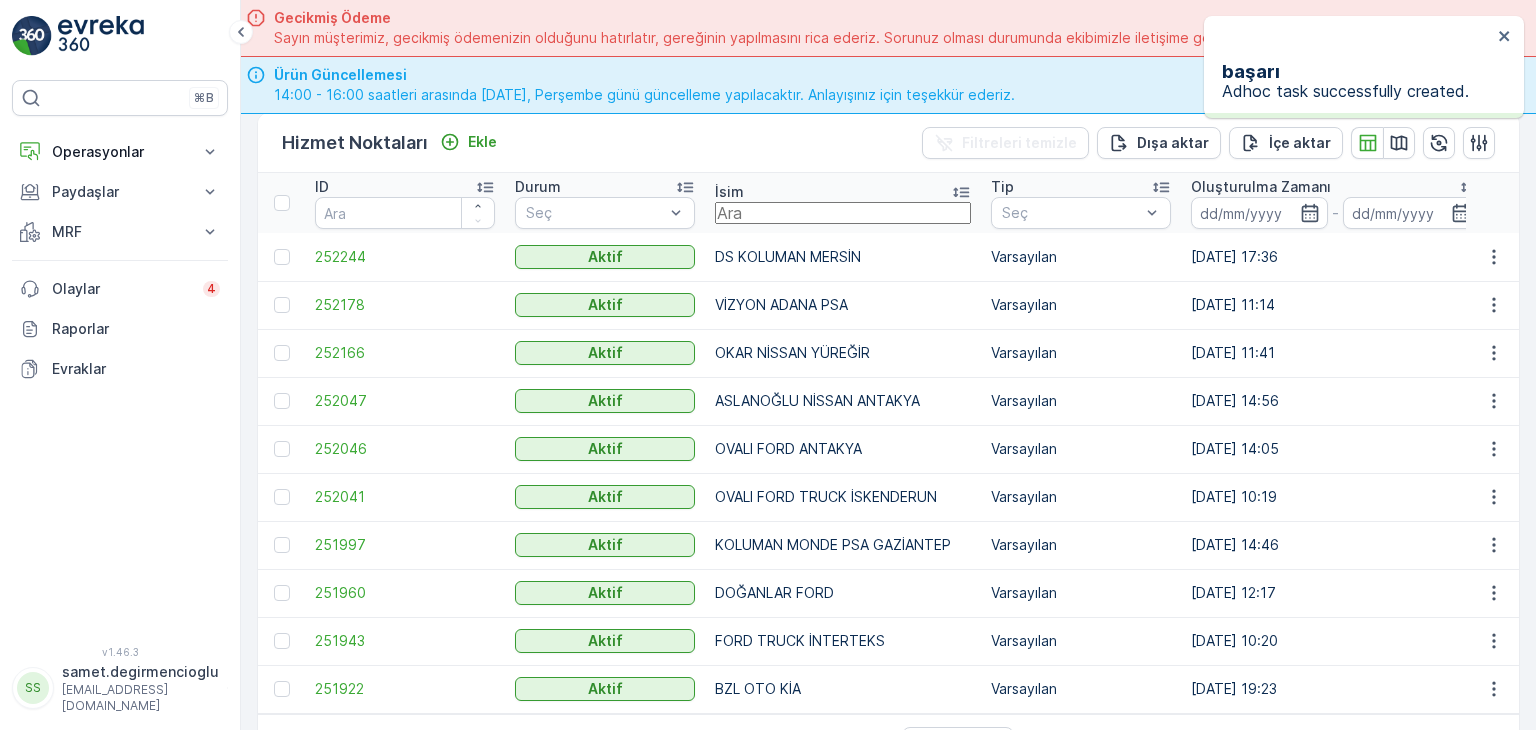 click at bounding box center [843, 213] 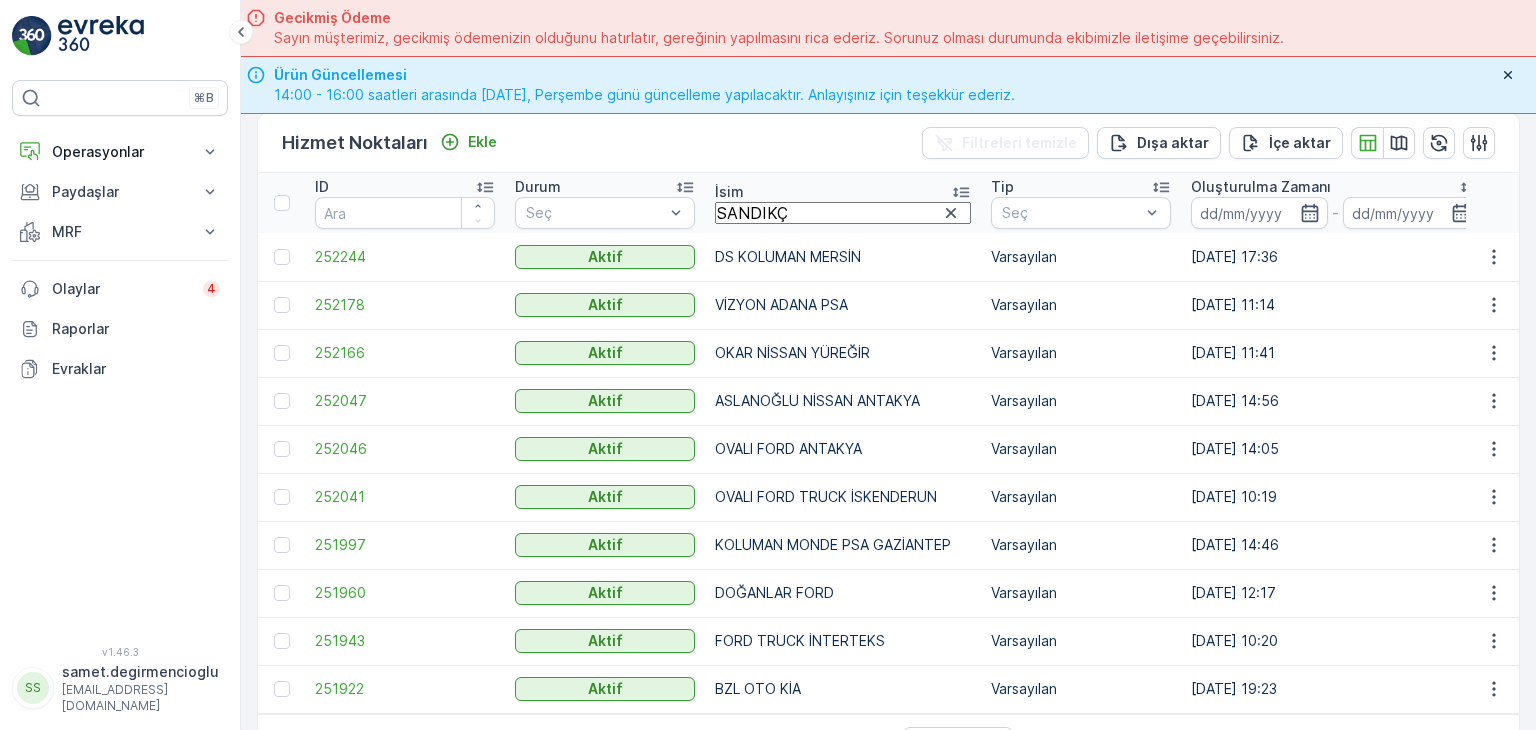 type on "SANDIKÇI" 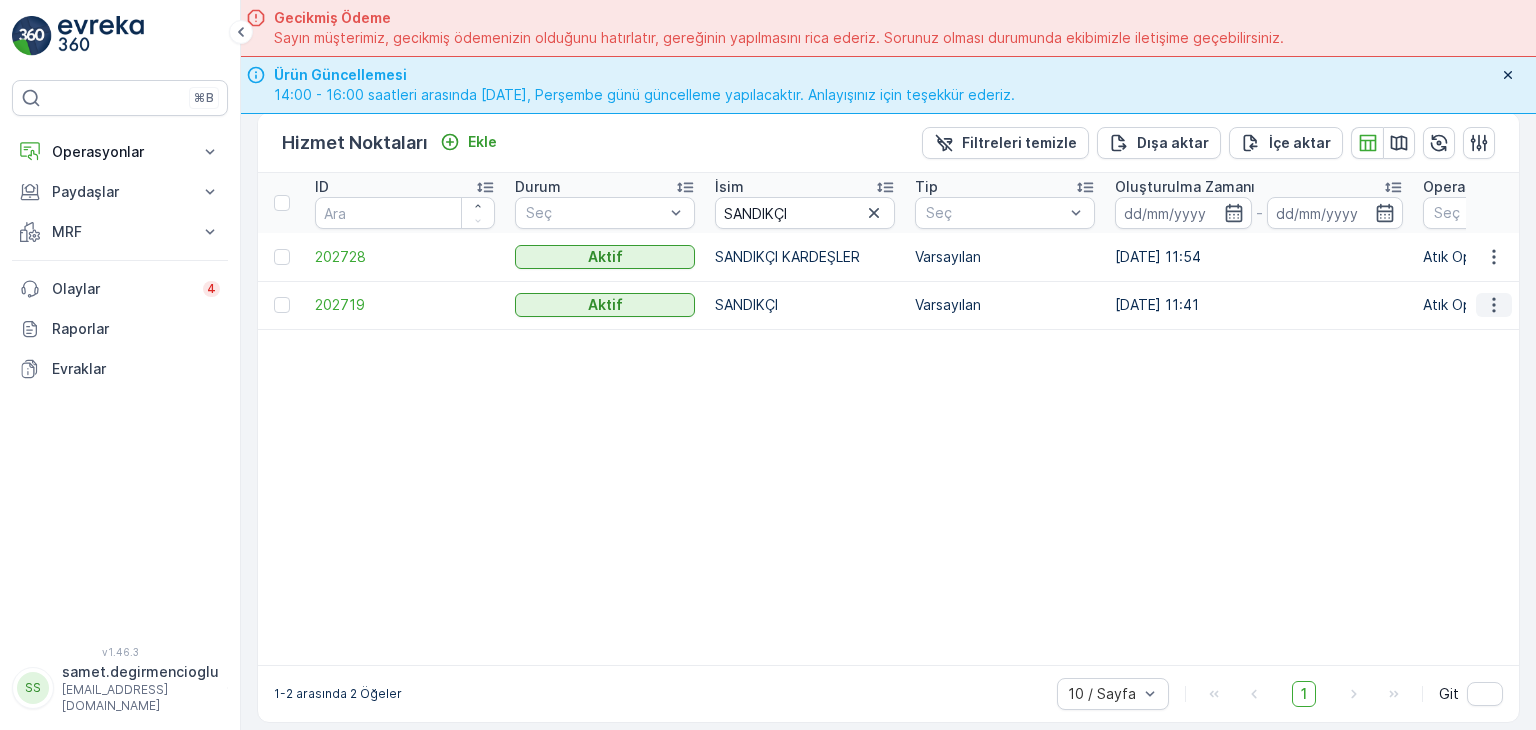 click 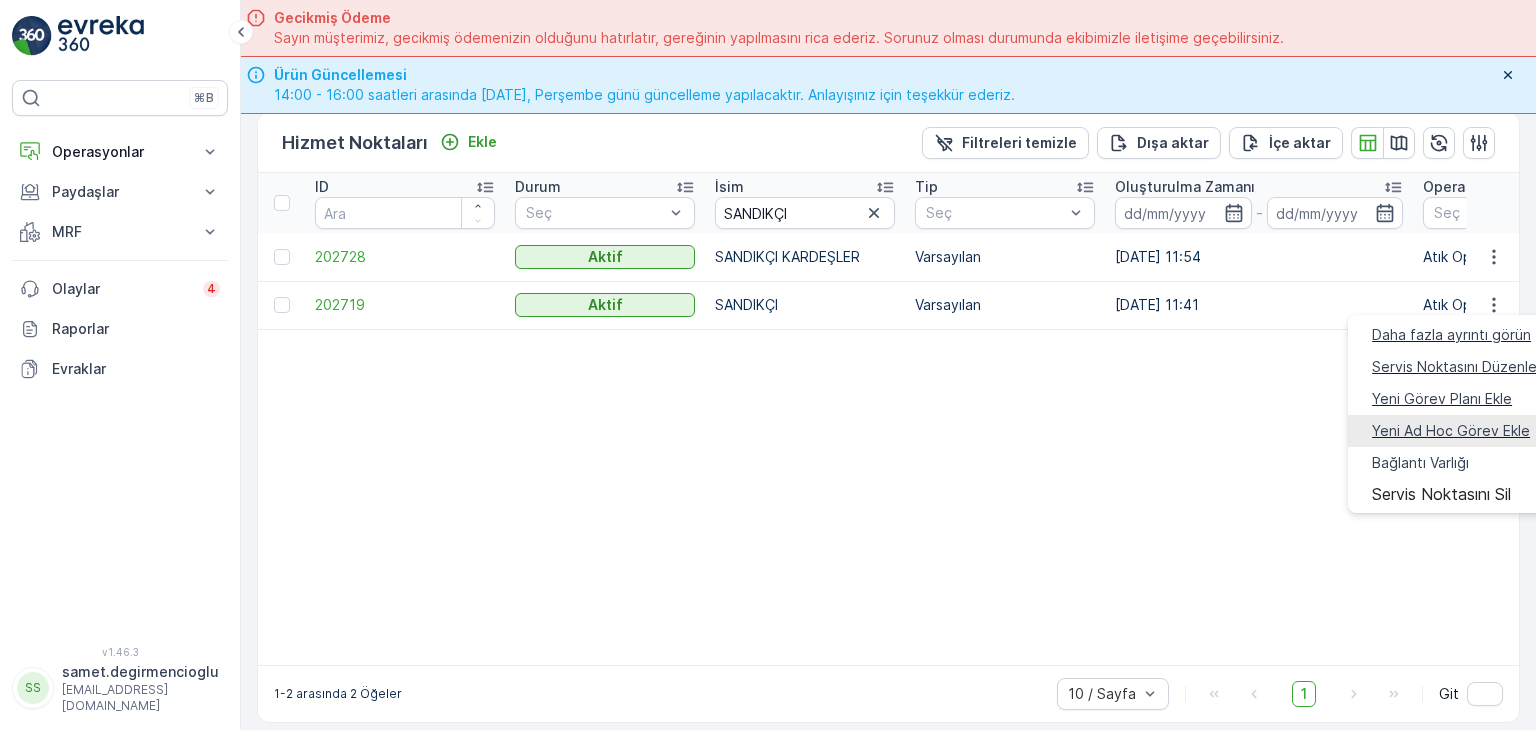 click on "Yeni Ad Hoc Görev Ekle" at bounding box center [1451, 431] 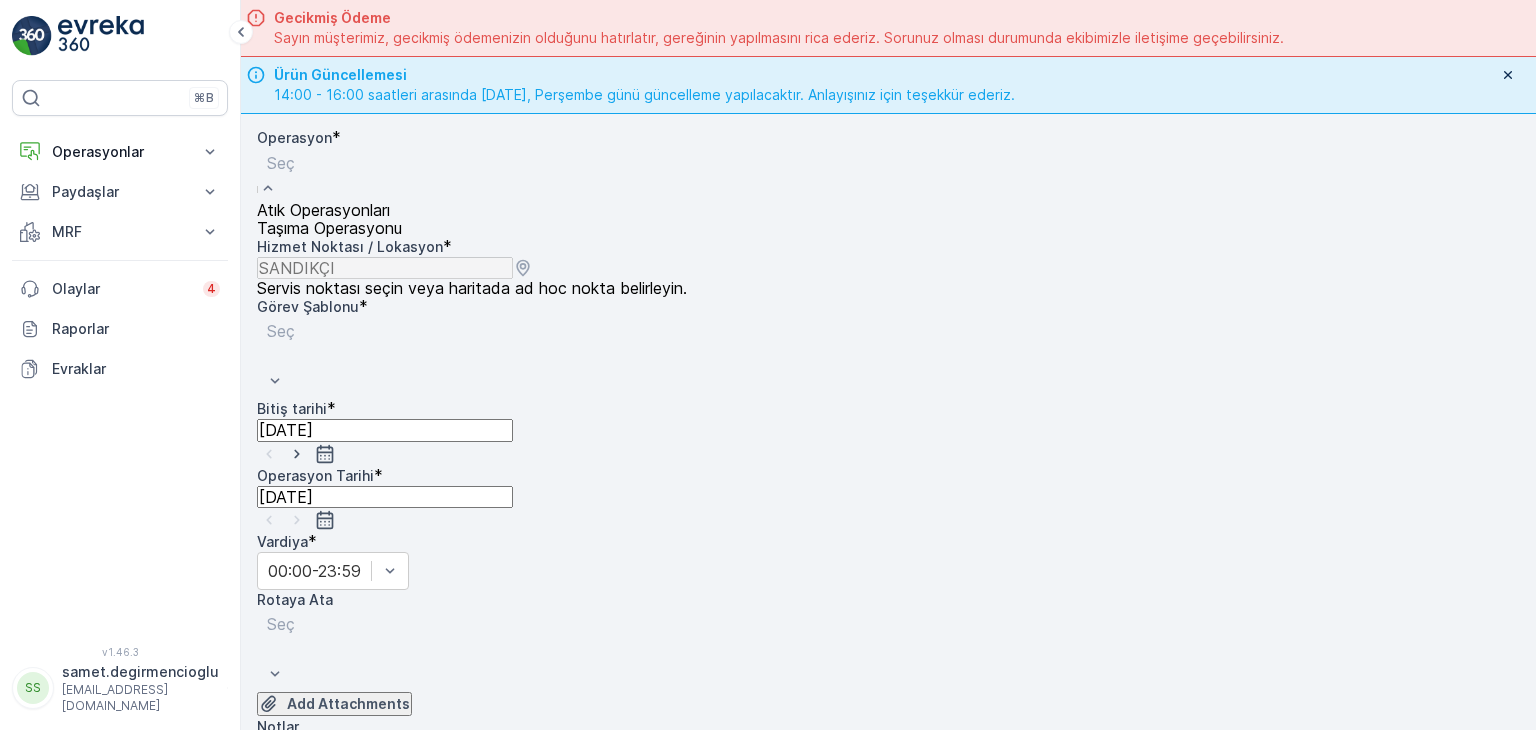 click at bounding box center (329, 163) 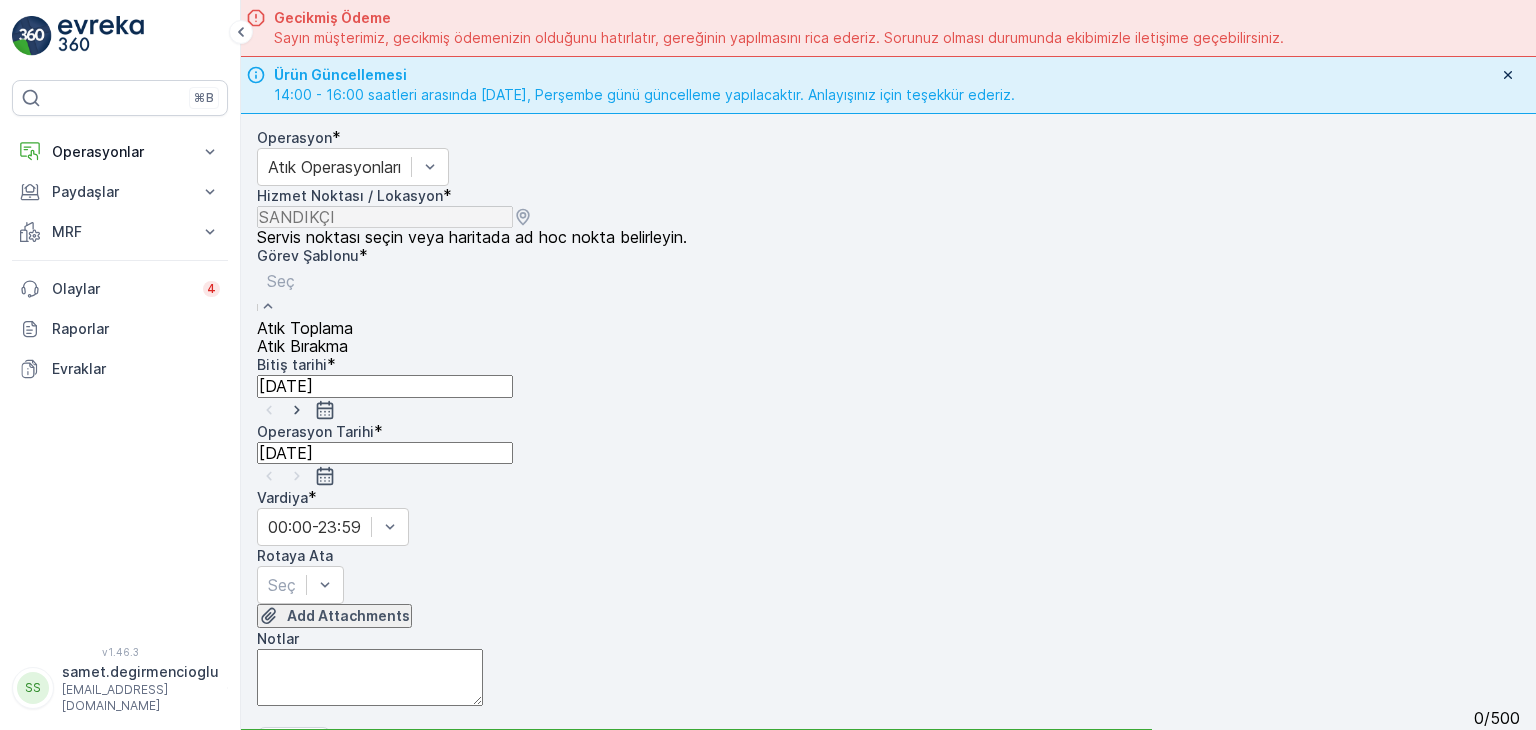 click on "Atık Toplama" at bounding box center (305, 328) 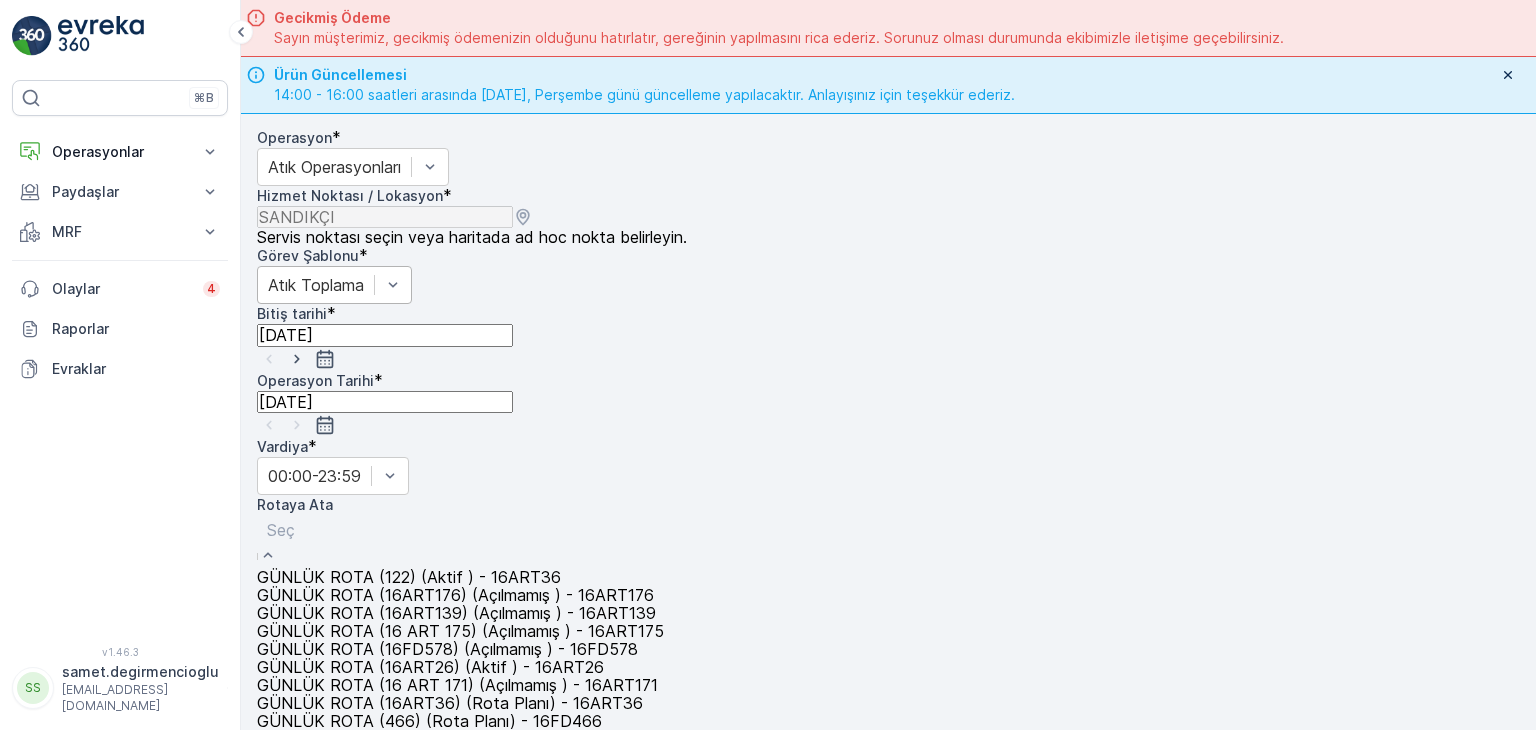 drag, startPoint x: 466, startPoint y: 584, endPoint x: 556, endPoint y: 549, distance: 96.56604 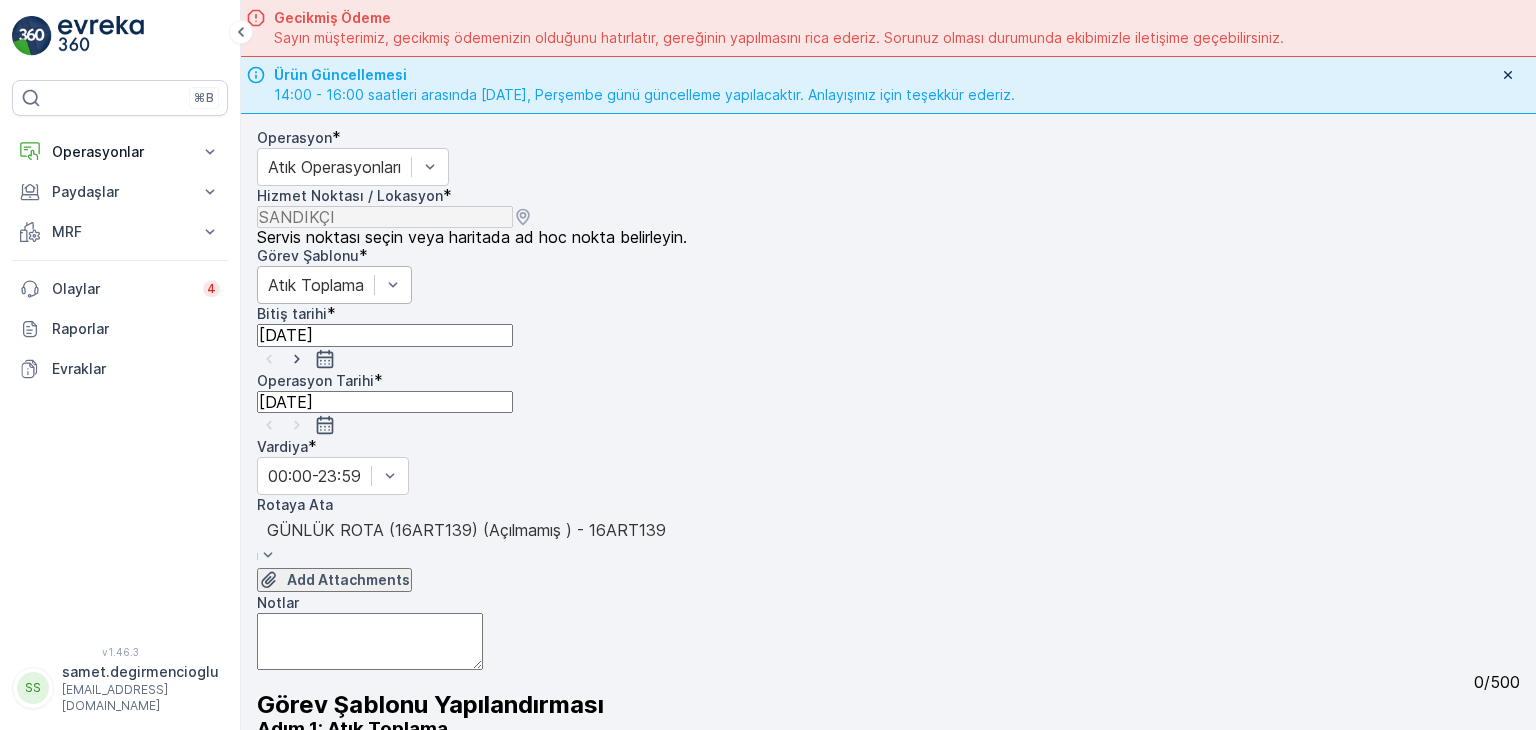 click on "Add Attachments" at bounding box center (888, 580) 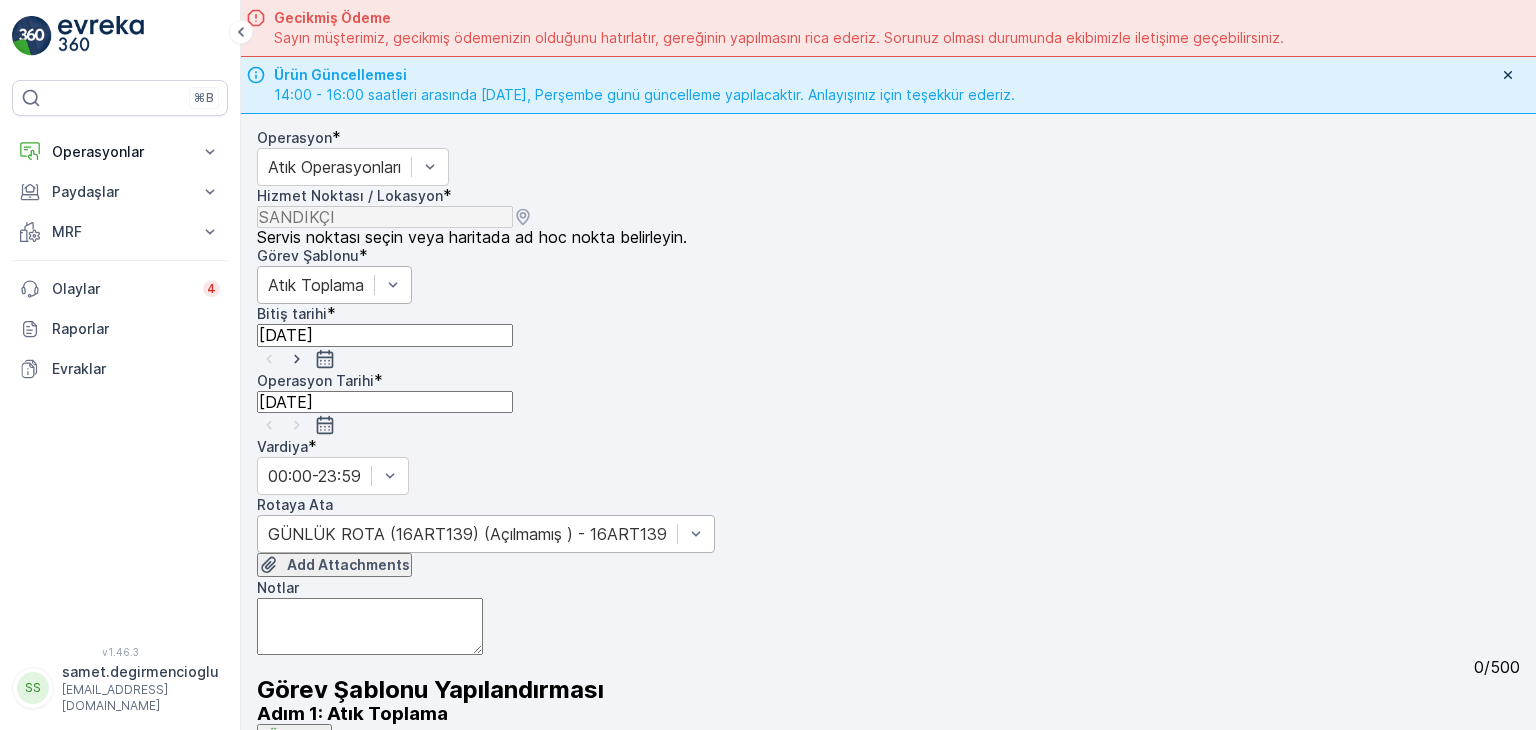 scroll, scrollTop: 368, scrollLeft: 0, axis: vertical 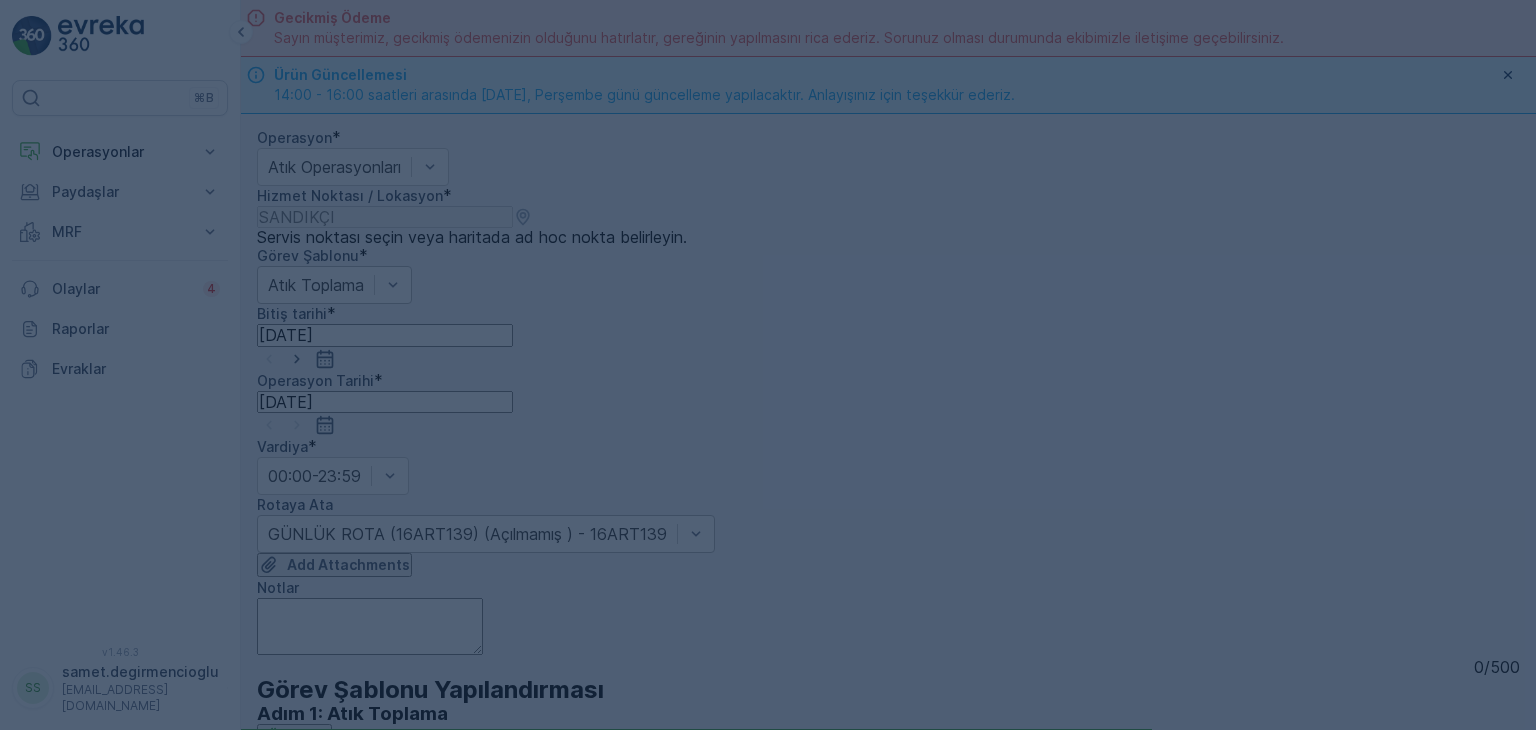 click at bounding box center [768, 365] 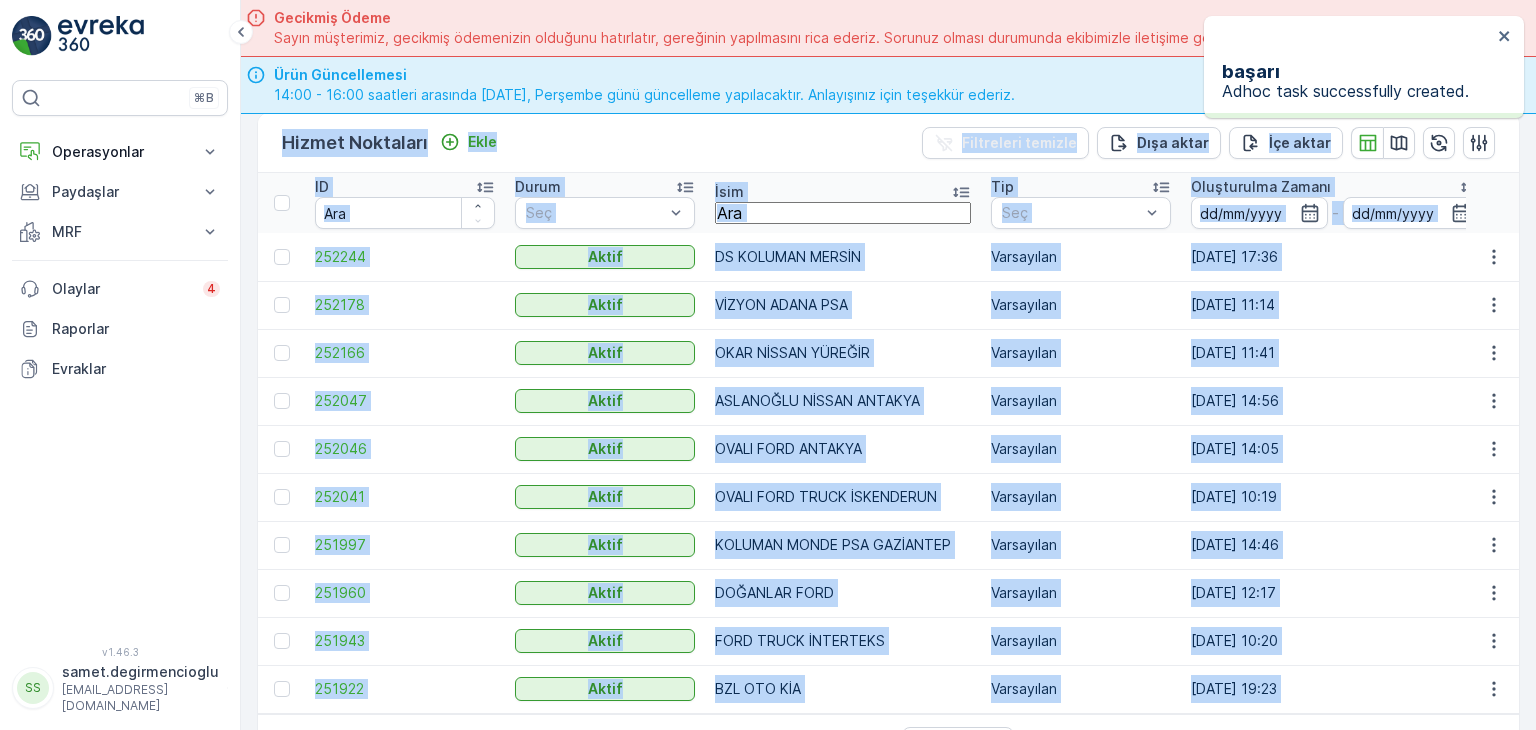 click at bounding box center [843, 213] 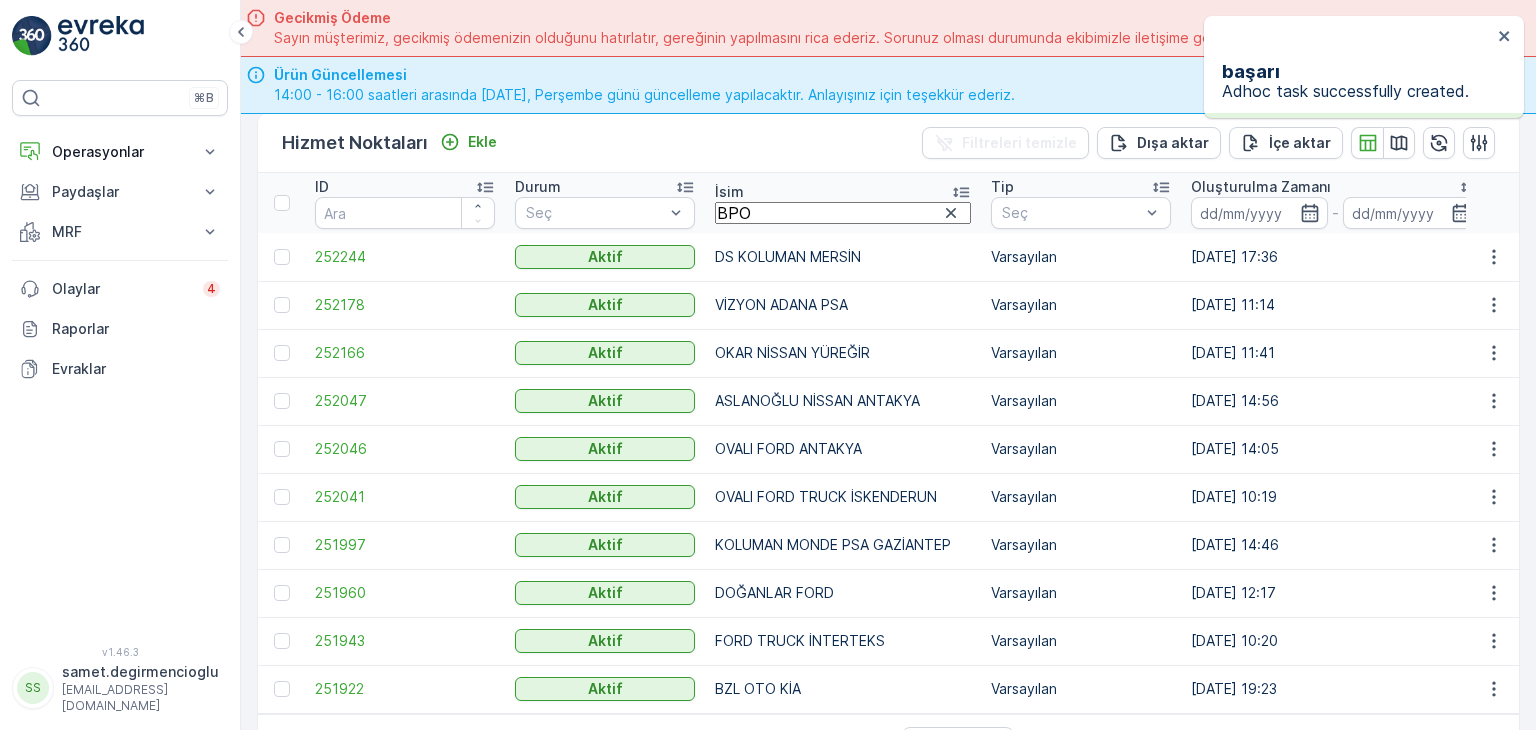 type on "BPO" 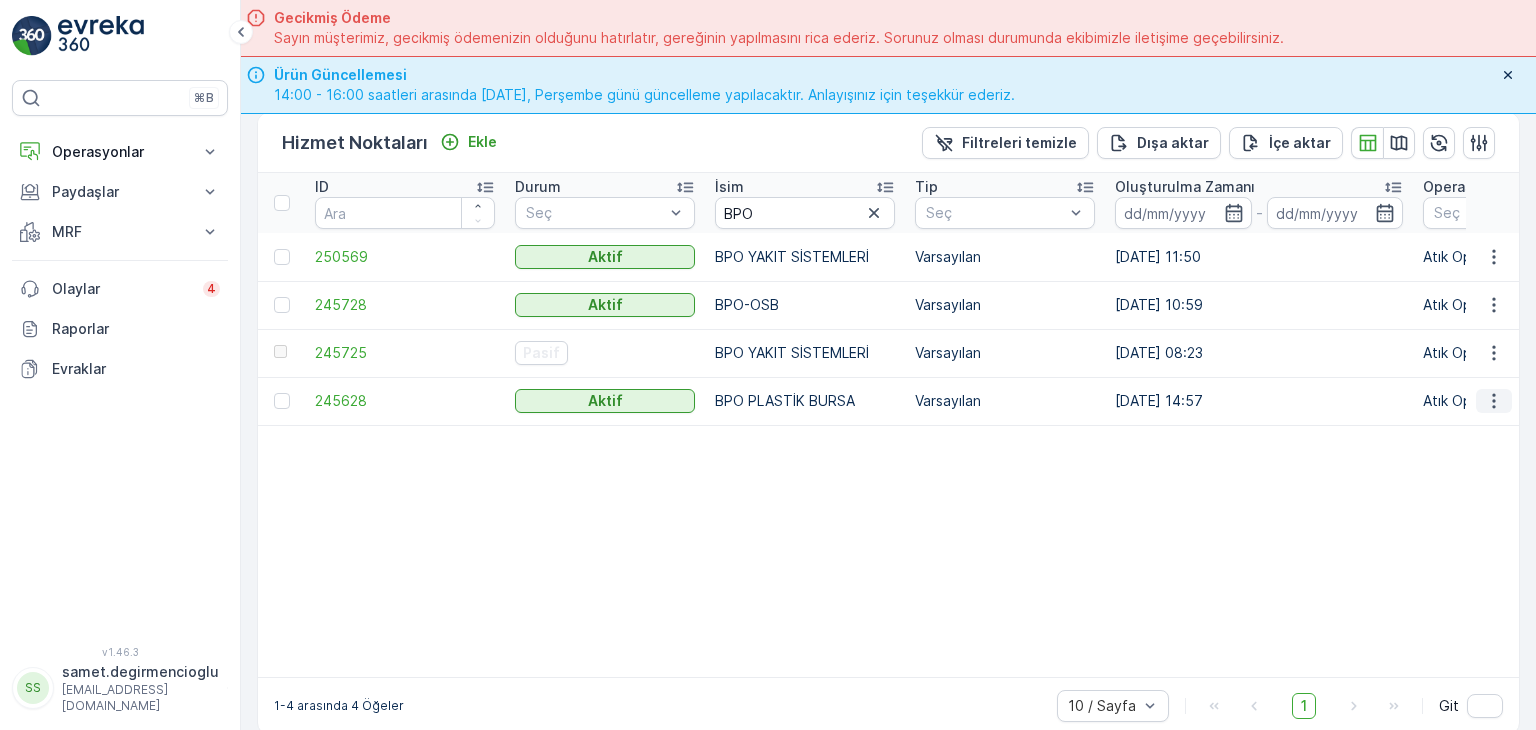 click 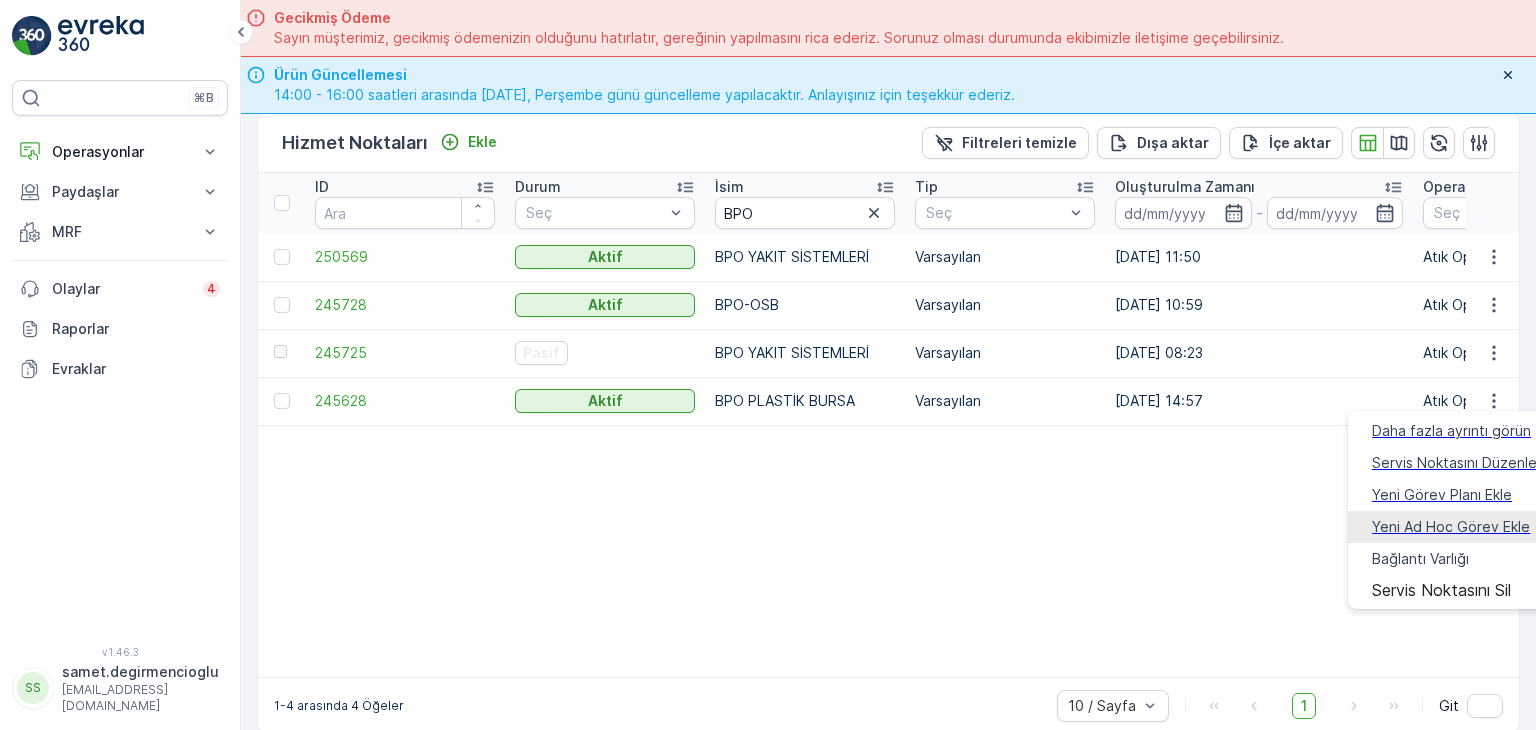 click on "Yeni Ad Hoc Görev Ekle" at bounding box center [1451, 527] 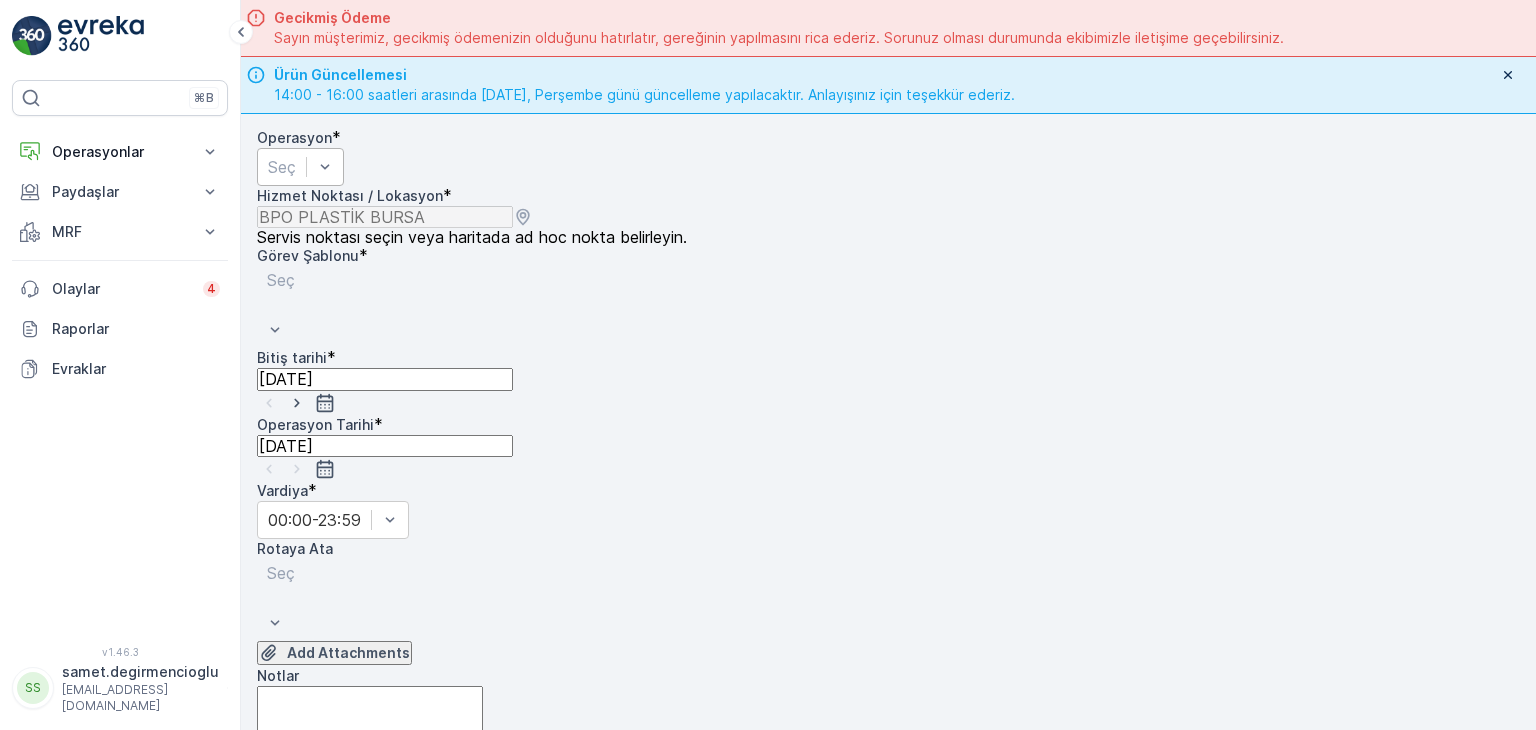 click on "Seç" at bounding box center (300, 167) 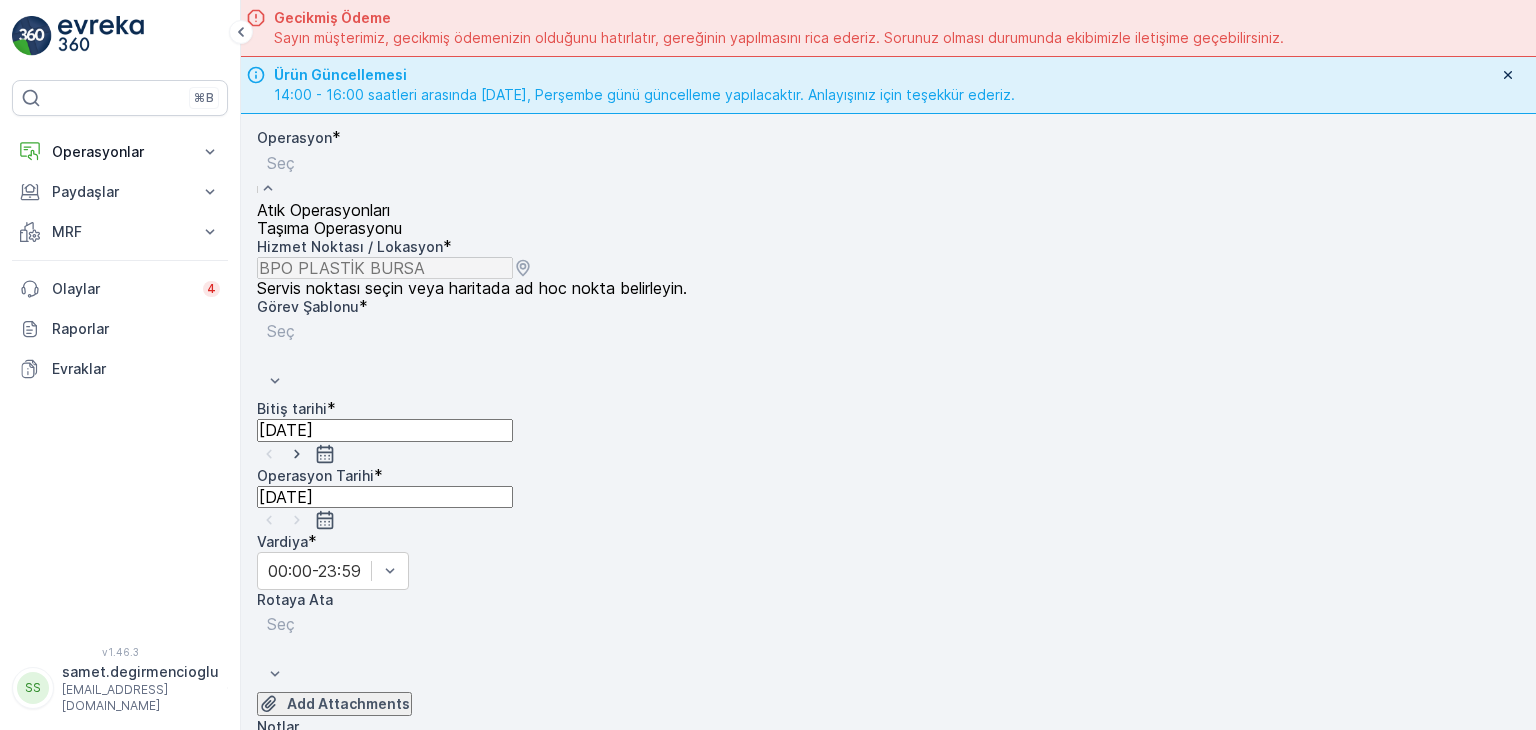 click on "Atık Operasyonları" at bounding box center (323, 210) 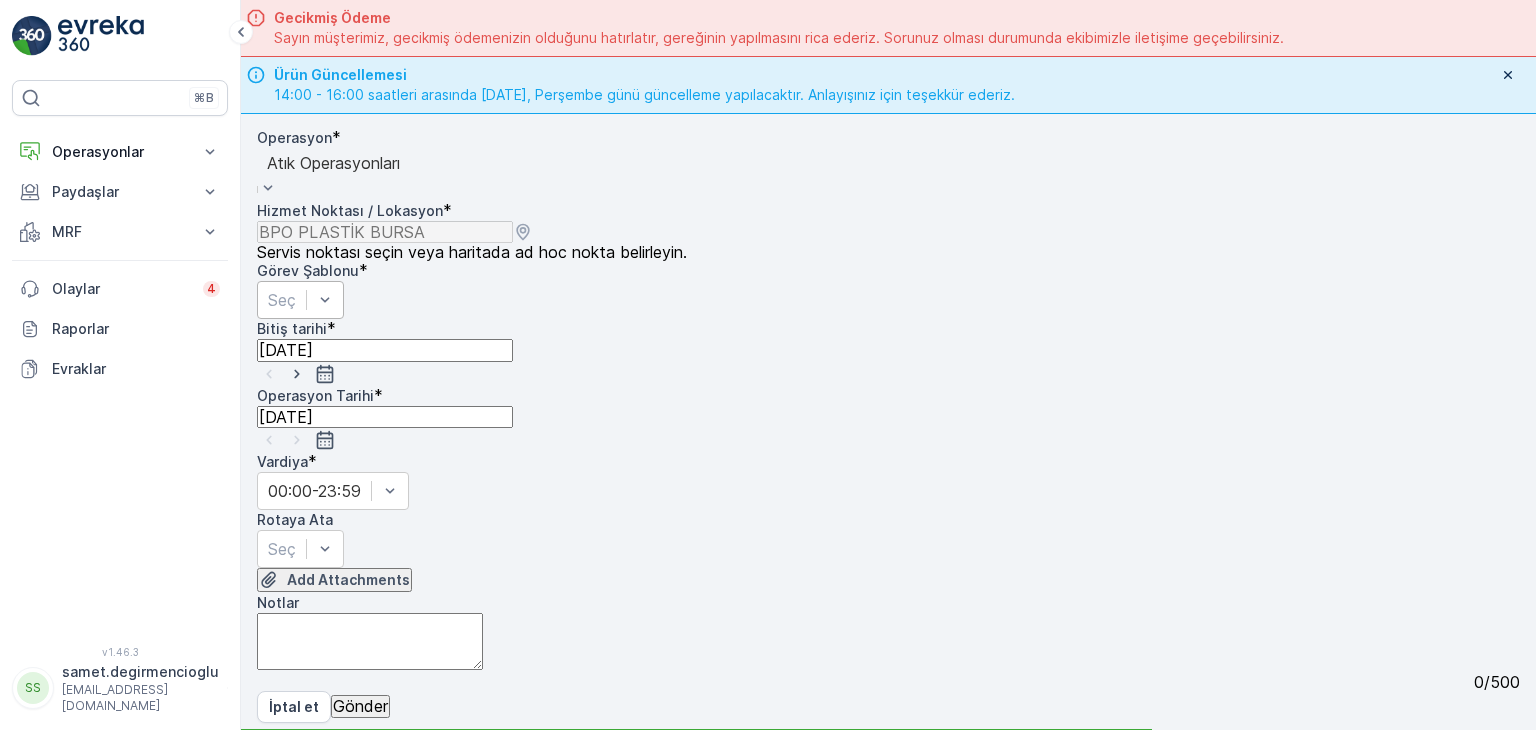 click at bounding box center [282, 300] 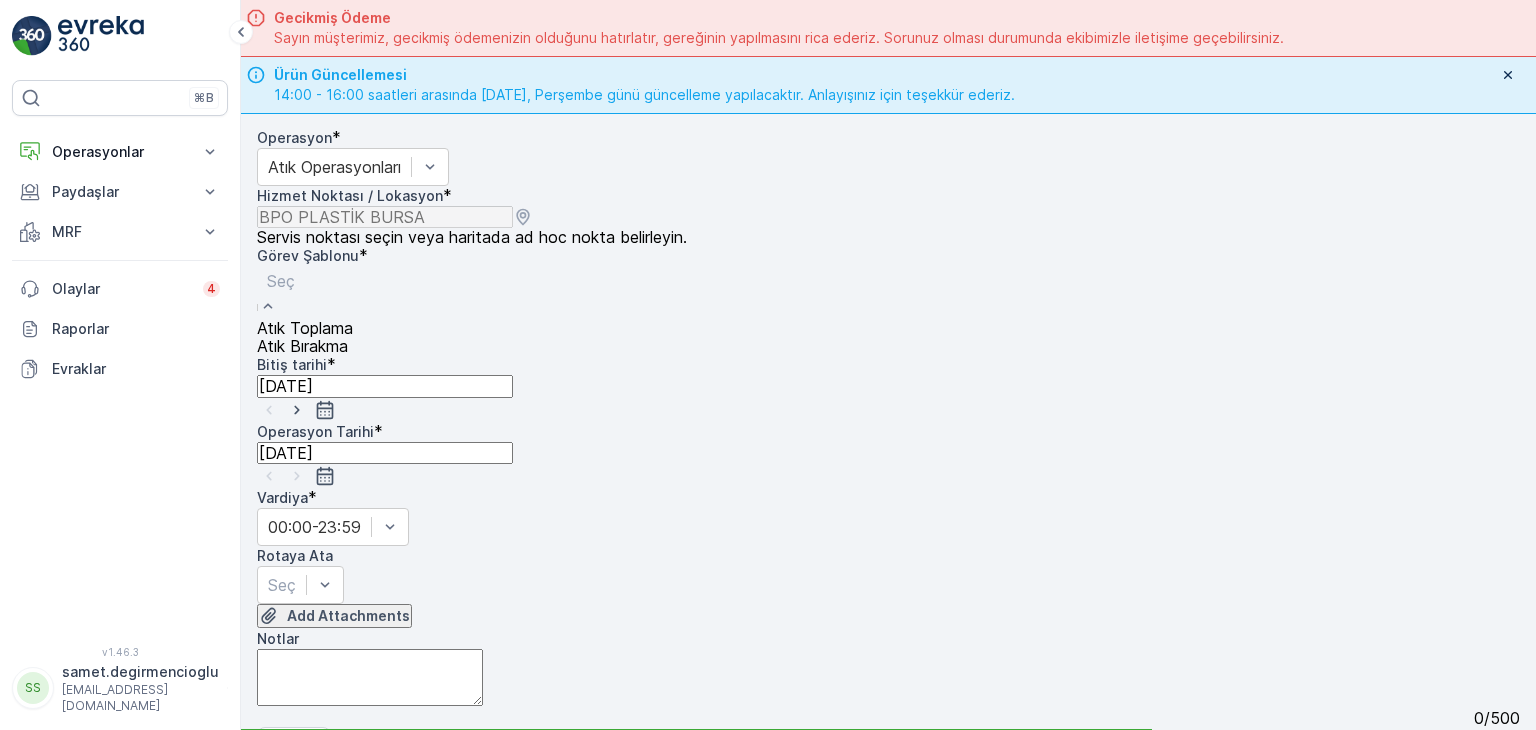 drag, startPoint x: 386, startPoint y: 306, endPoint x: 378, endPoint y: 339, distance: 33.955853 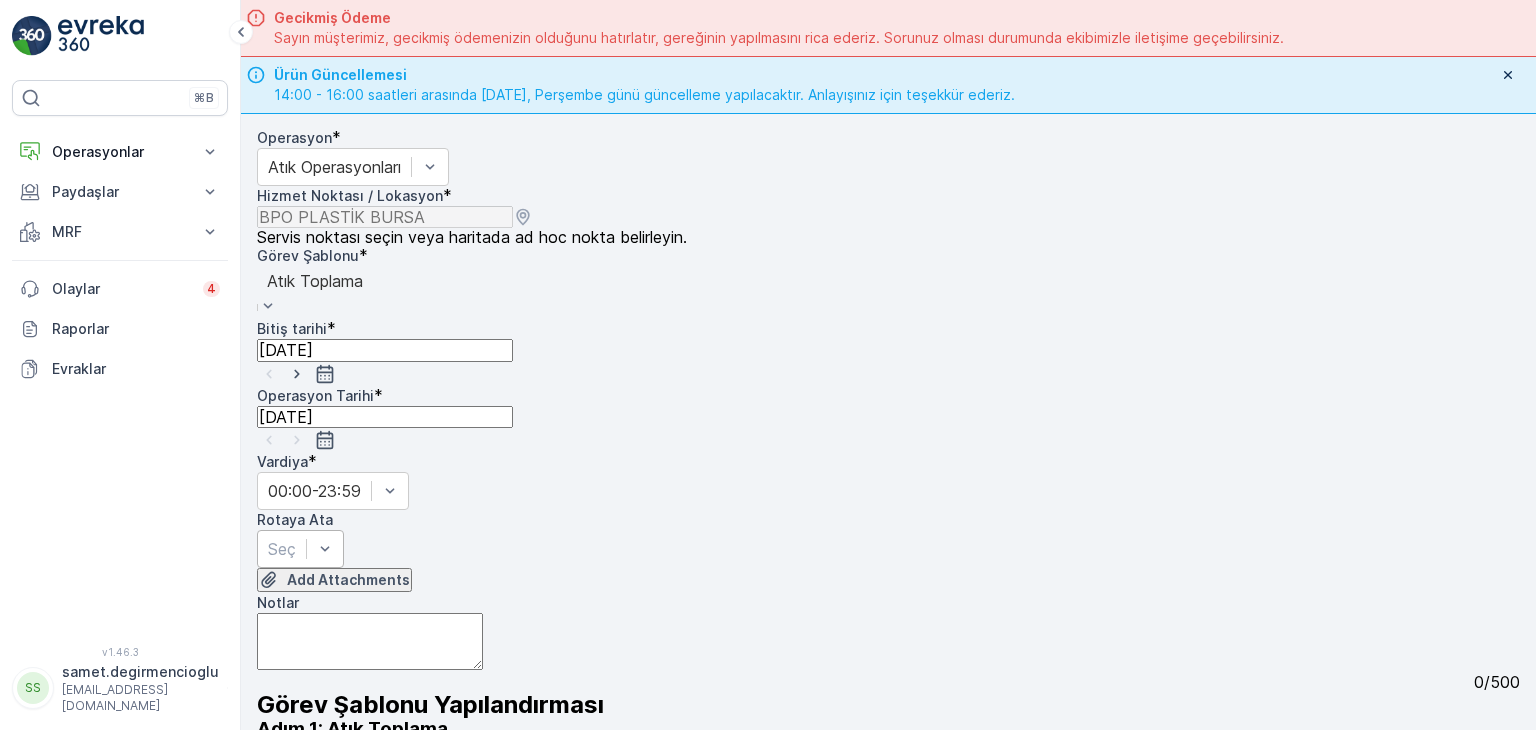 click on "Seç" at bounding box center (300, 549) 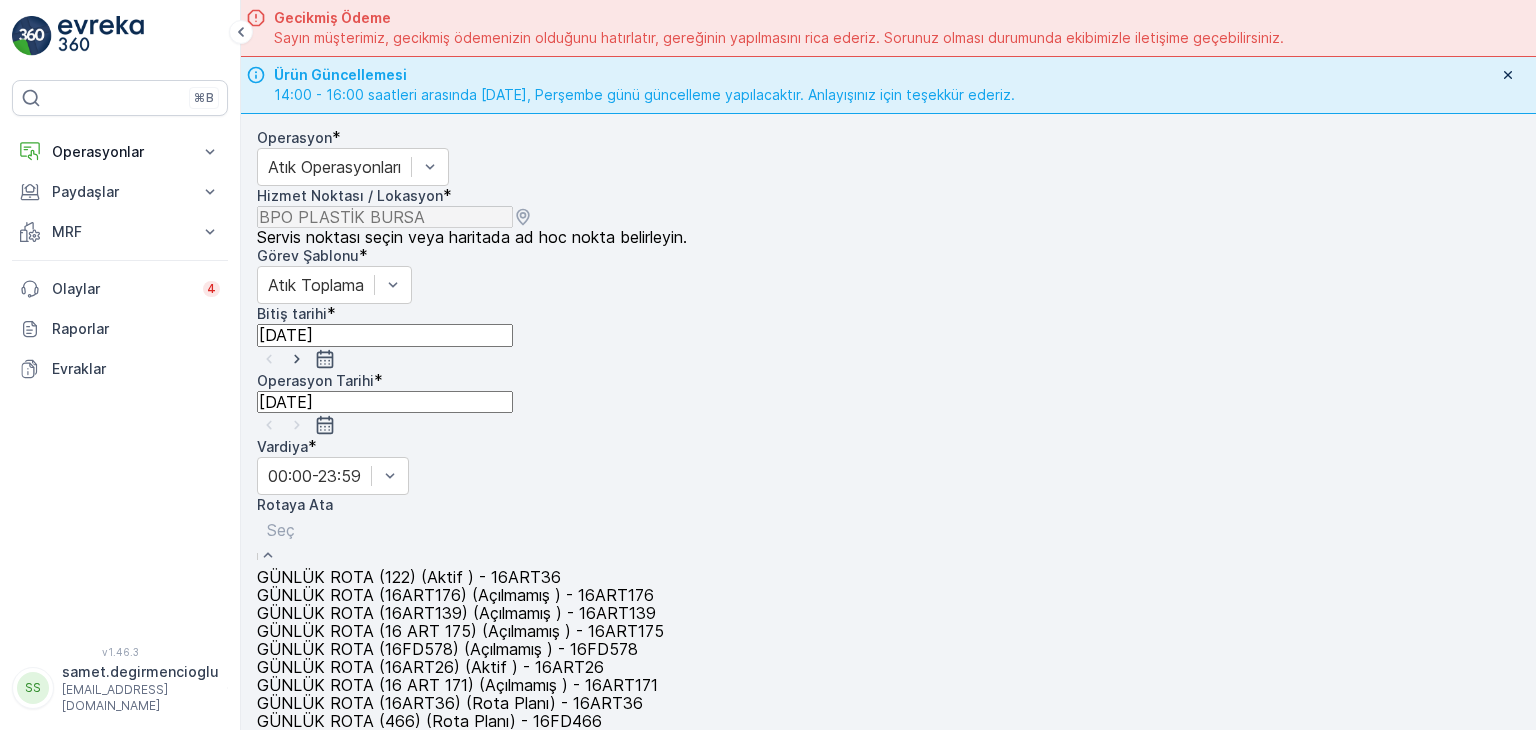 scroll, scrollTop: 100, scrollLeft: 0, axis: vertical 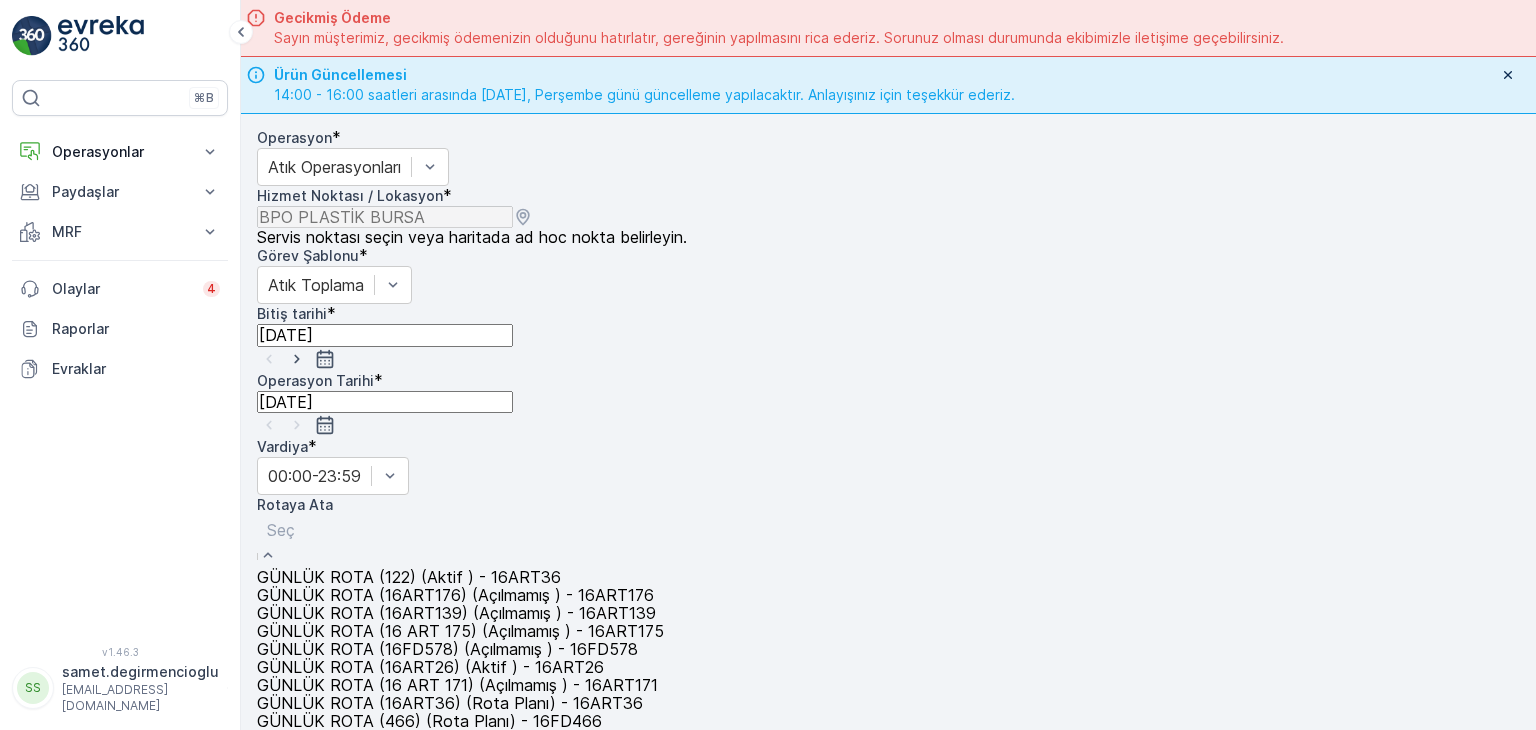 click on "GÜNLÜK ROTA (16ART26) (Aktif ) - 16ART26" at bounding box center (430, 667) 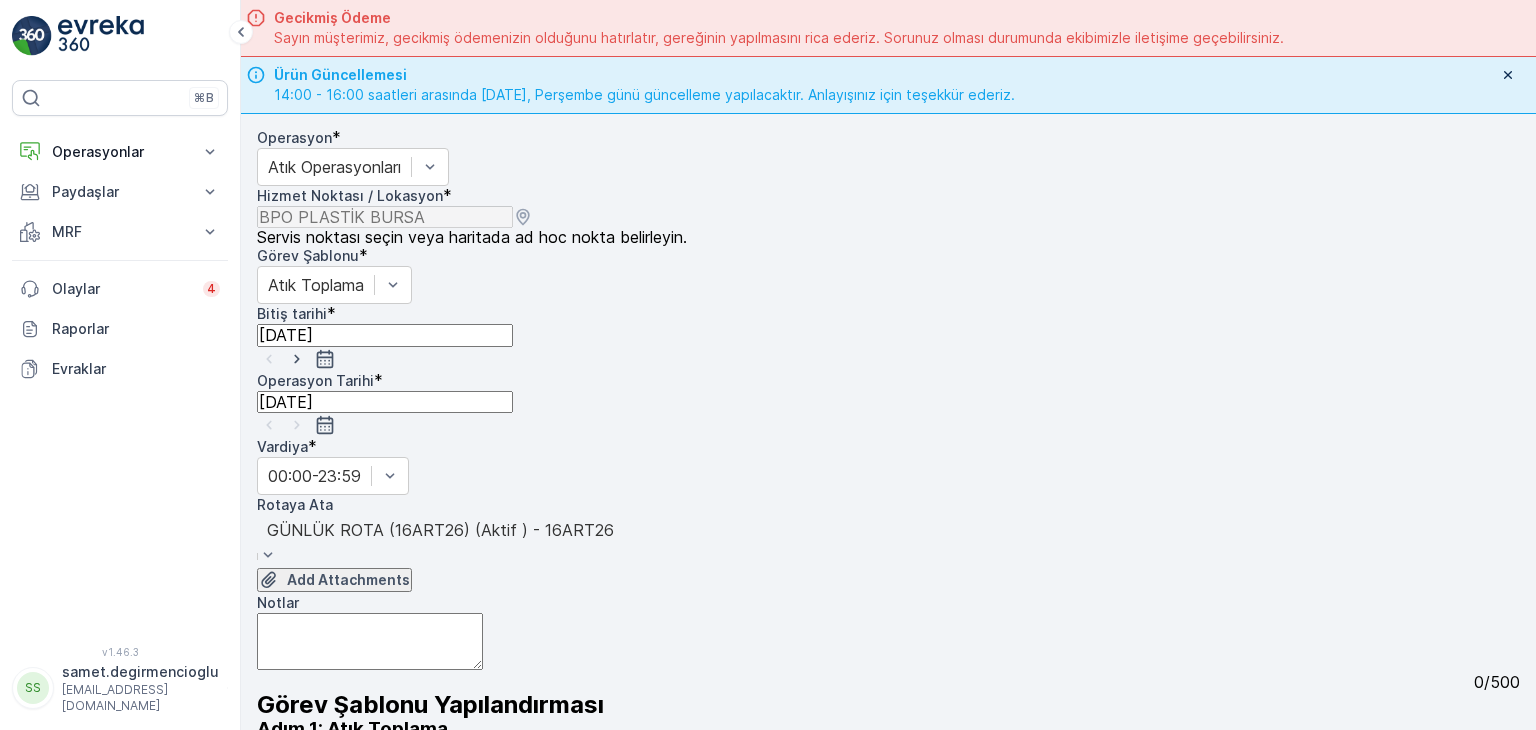 click on "Add Attachments" at bounding box center [888, 580] 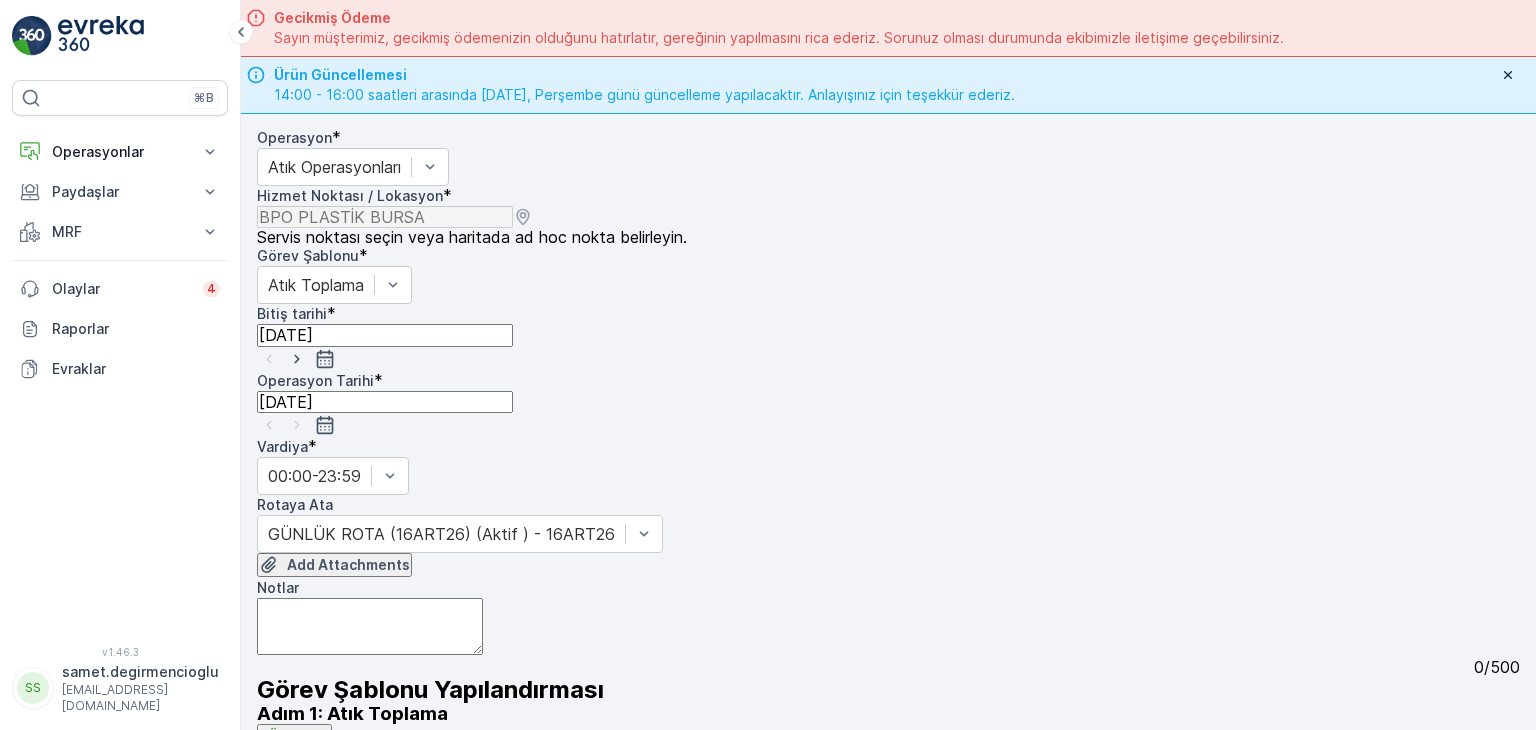 scroll, scrollTop: 300, scrollLeft: 0, axis: vertical 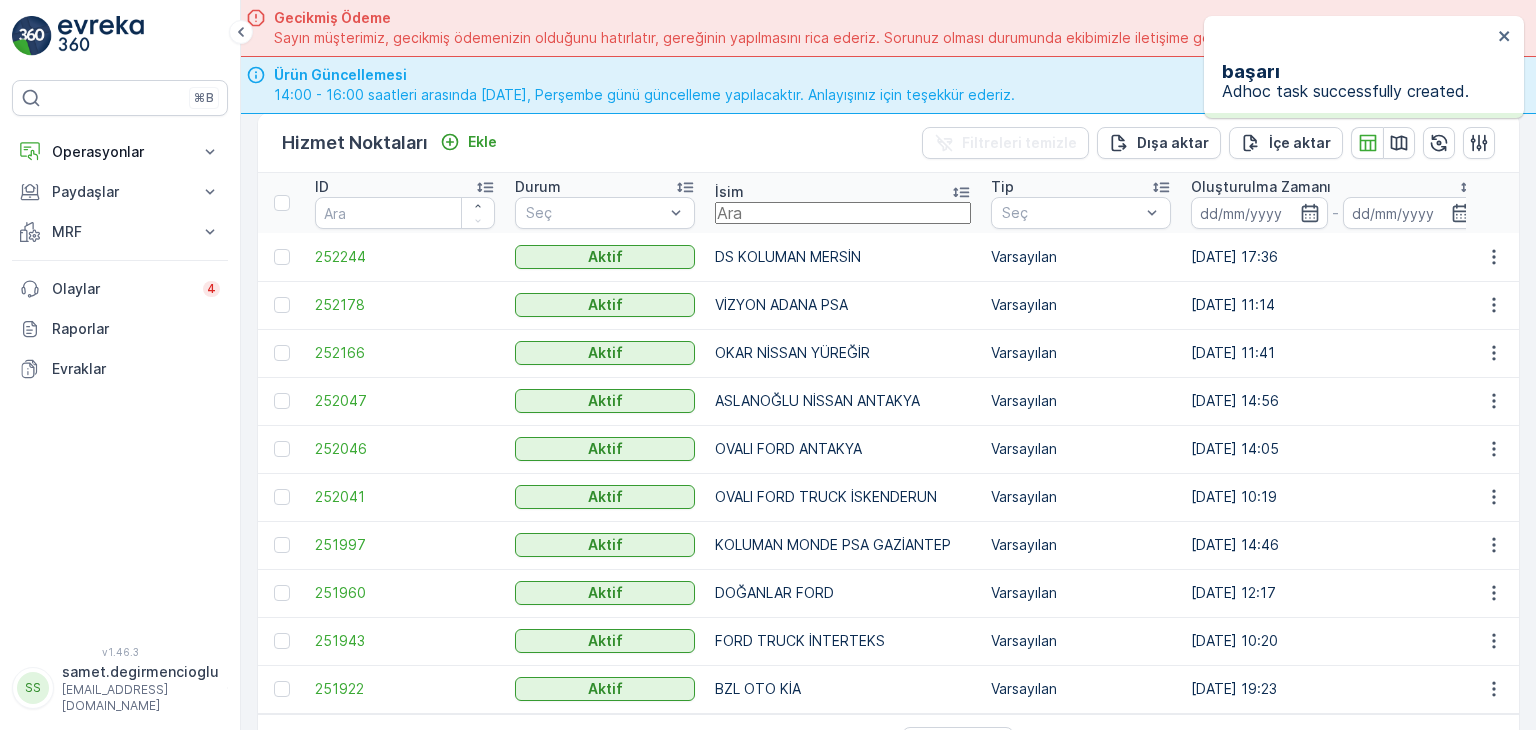 click at bounding box center (843, 213) 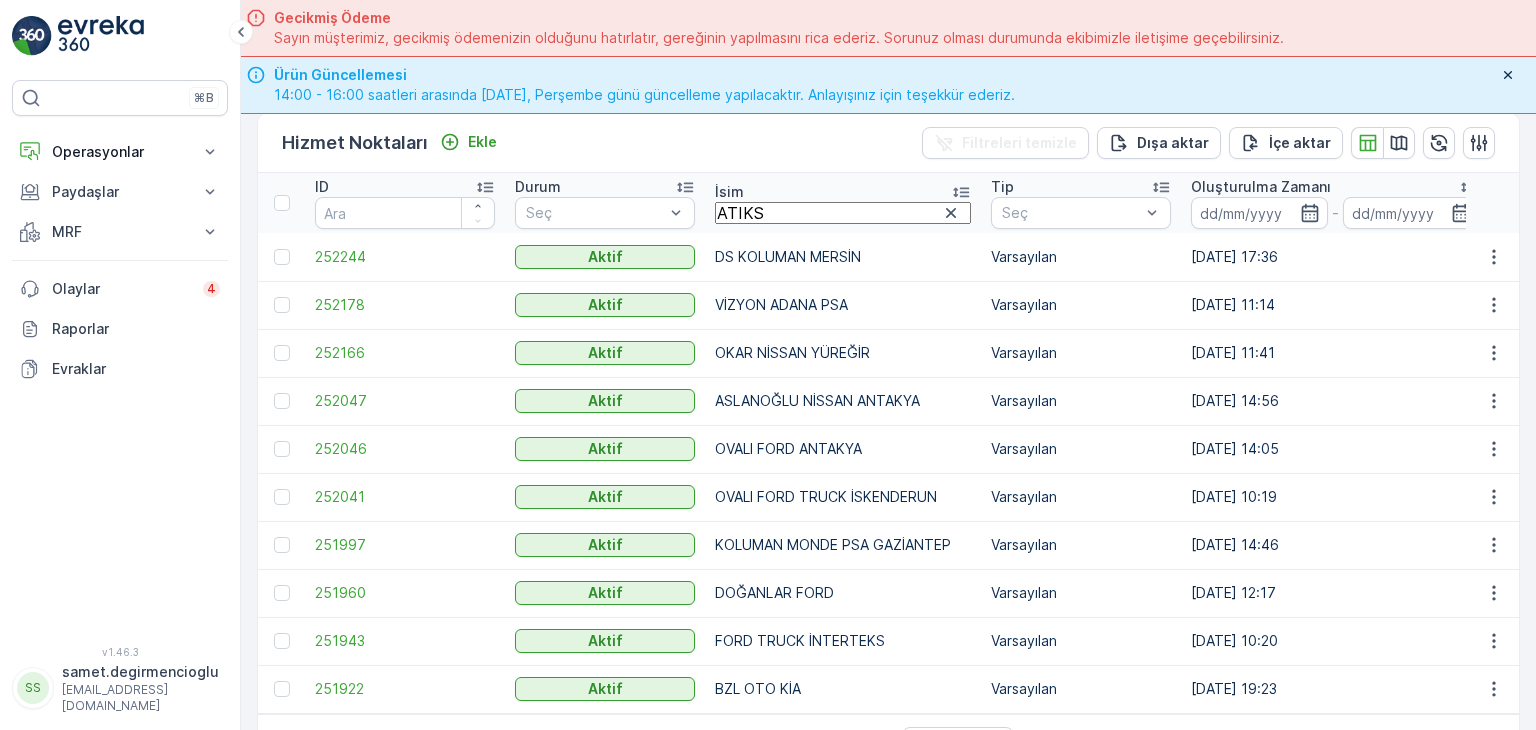 type on "ATIKSA" 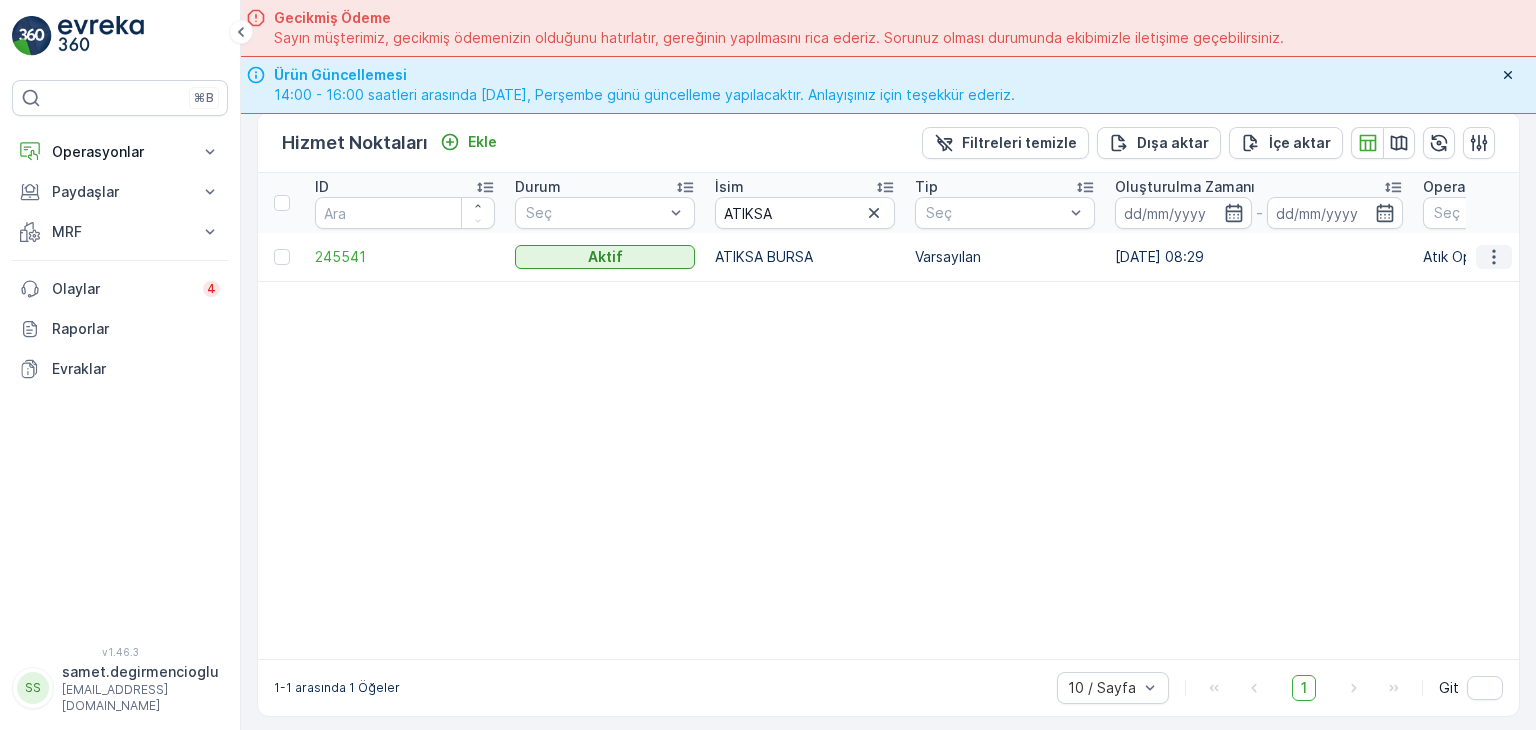 click at bounding box center [1494, 257] 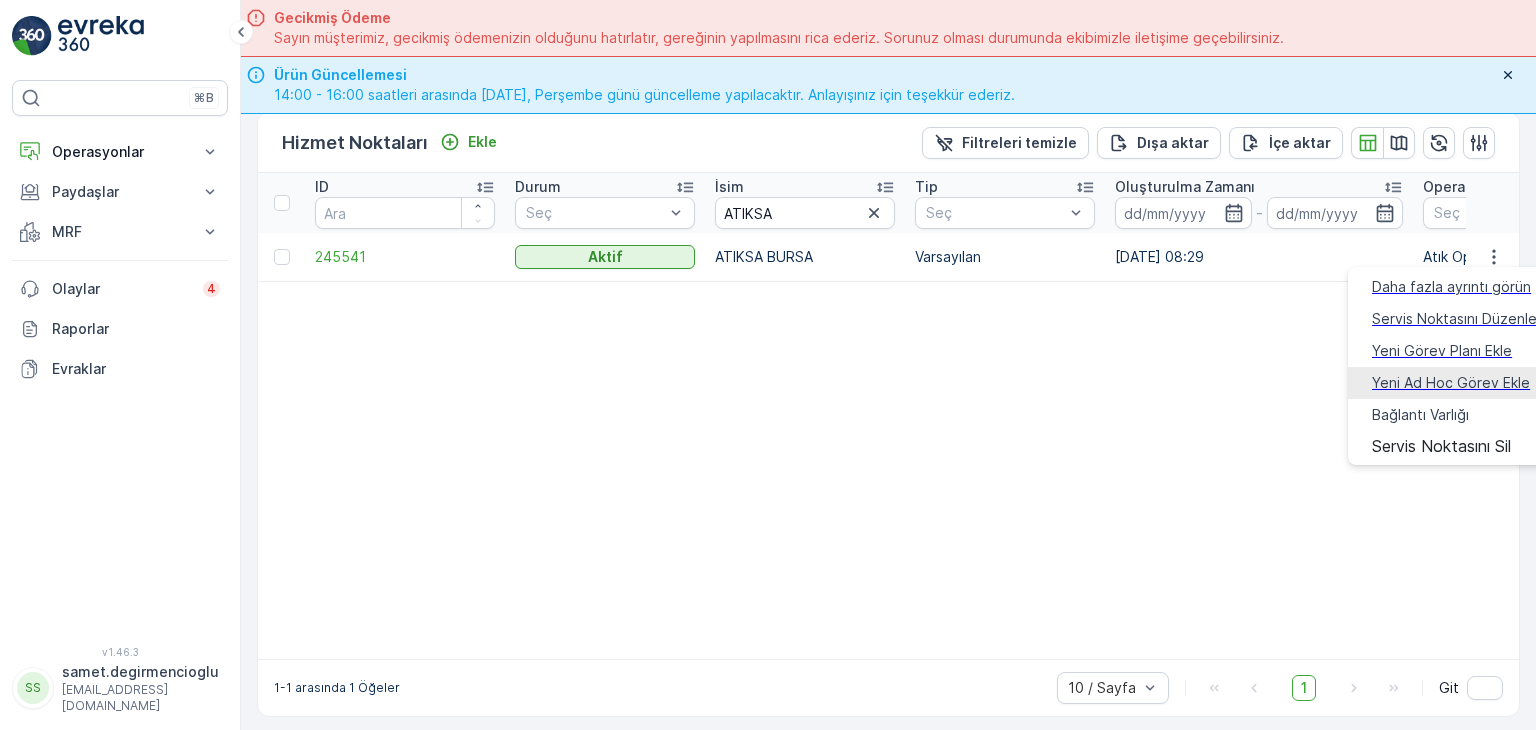 click on "Yeni Ad Hoc Görev Ekle" at bounding box center (1451, 383) 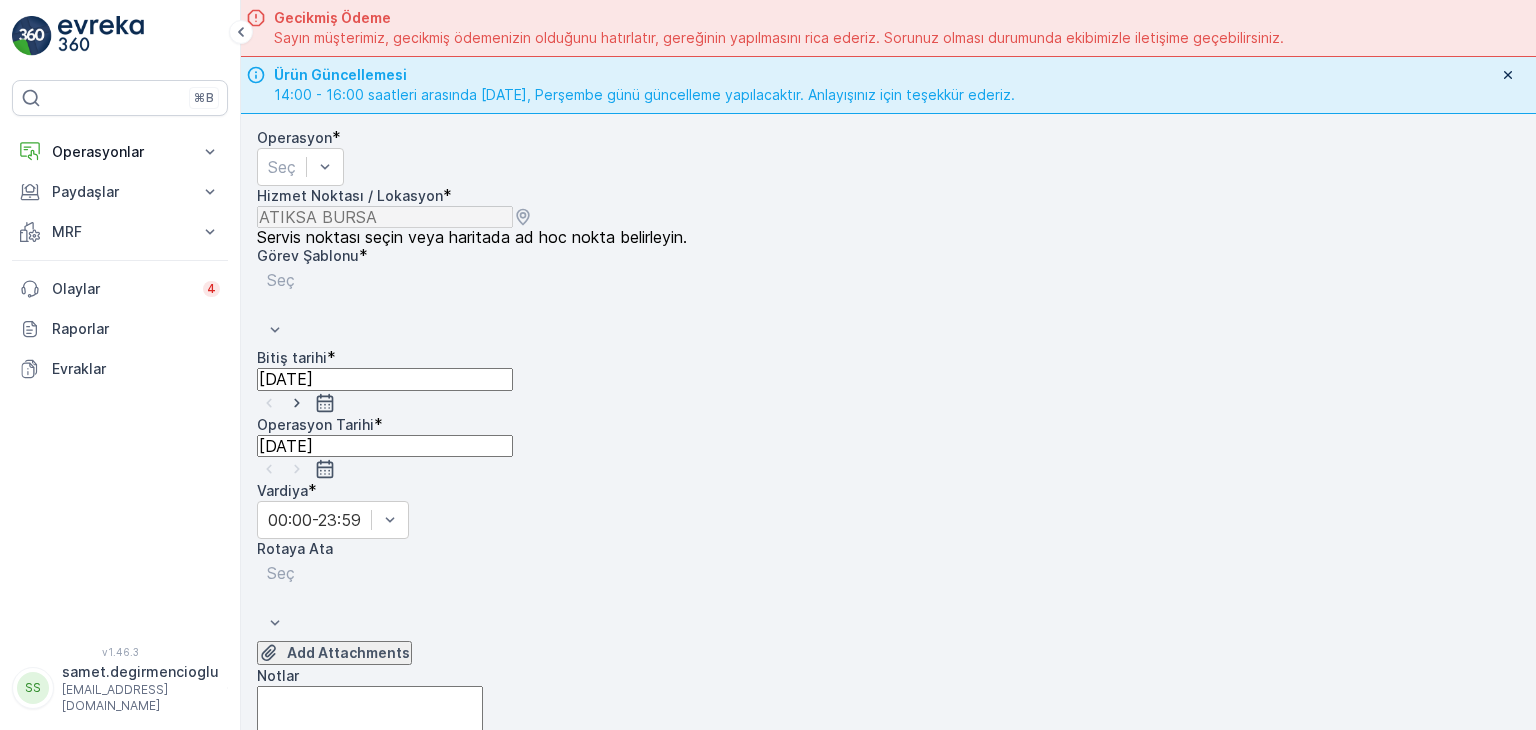 click on "Operasyon * Seç" at bounding box center [888, 157] 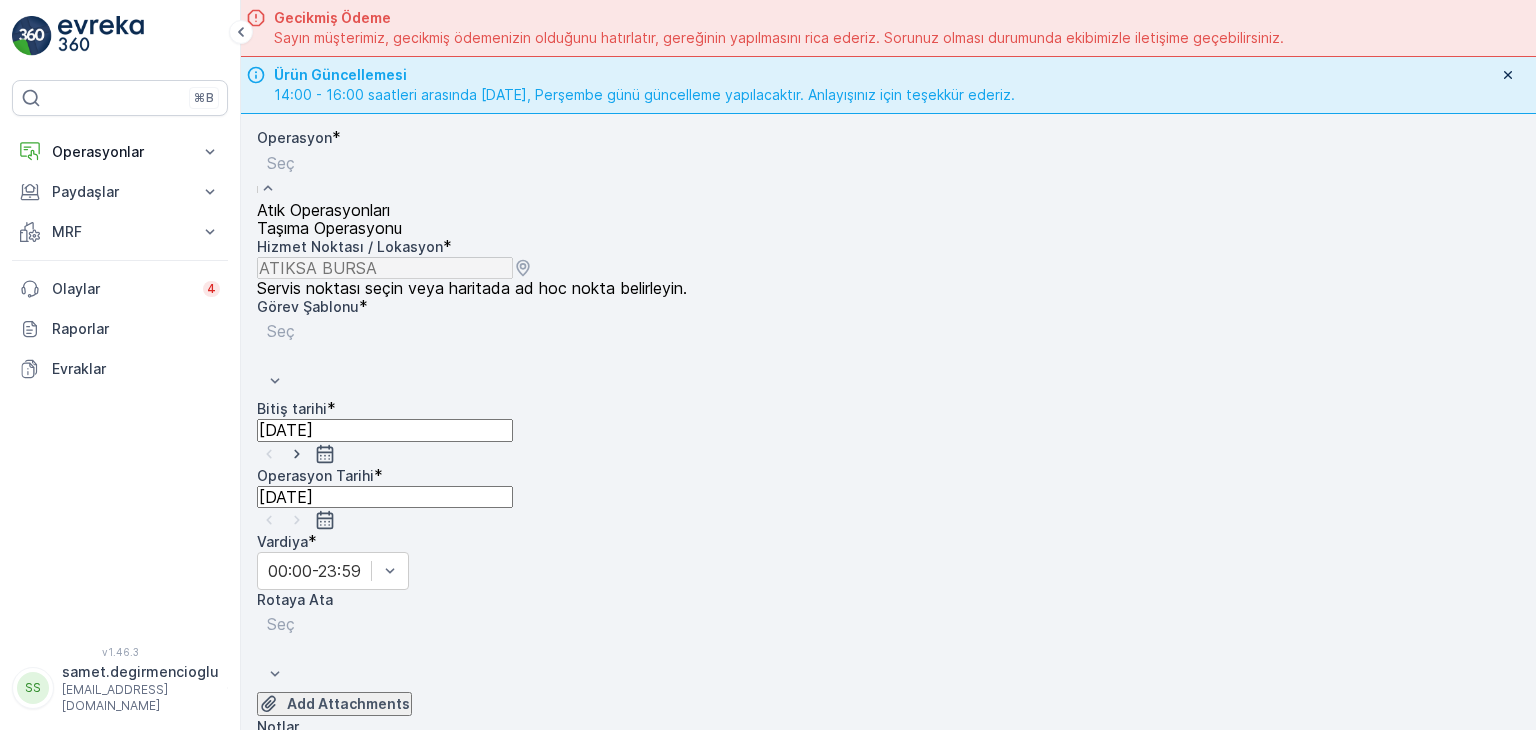 click on "Atık Operasyonları" at bounding box center (323, 210) 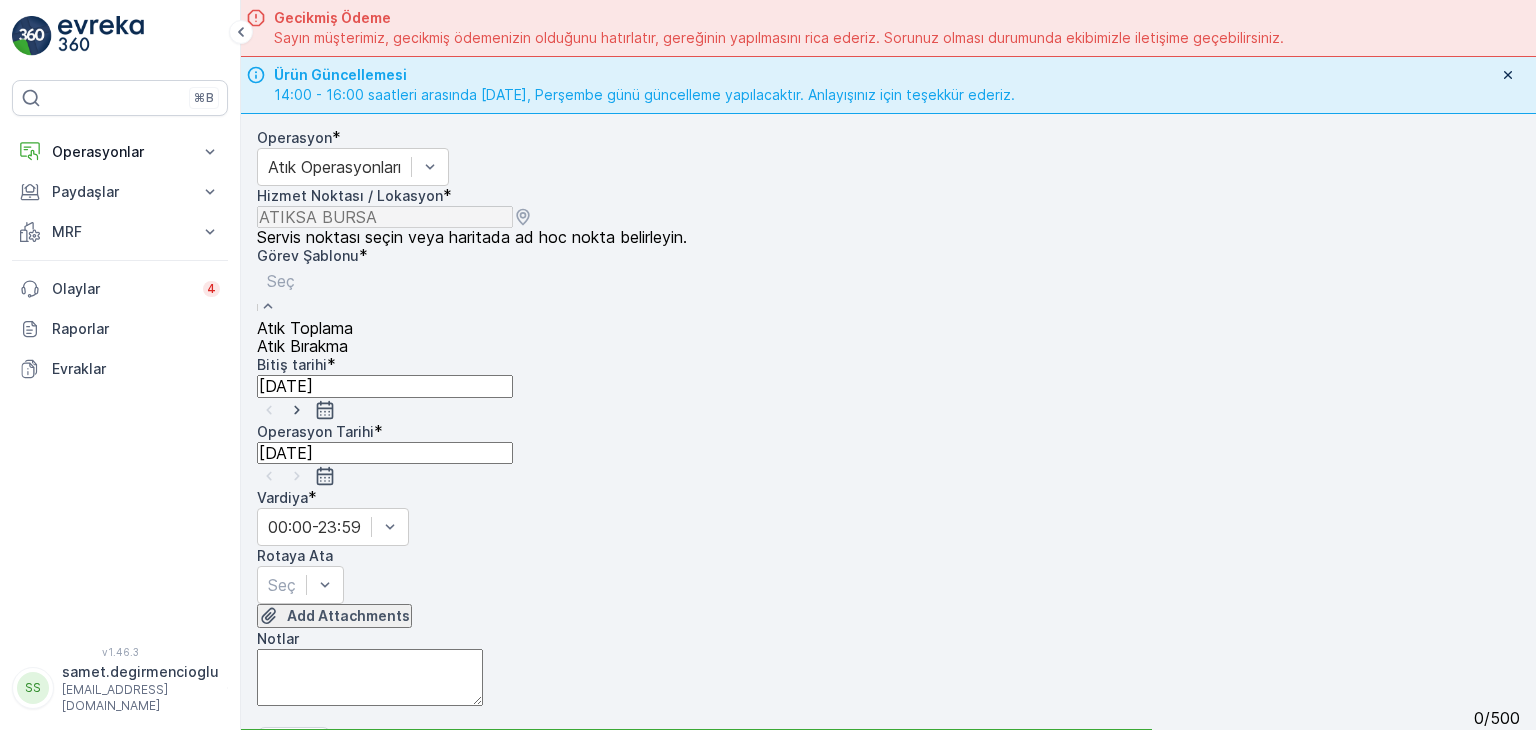 click at bounding box center [305, 281] 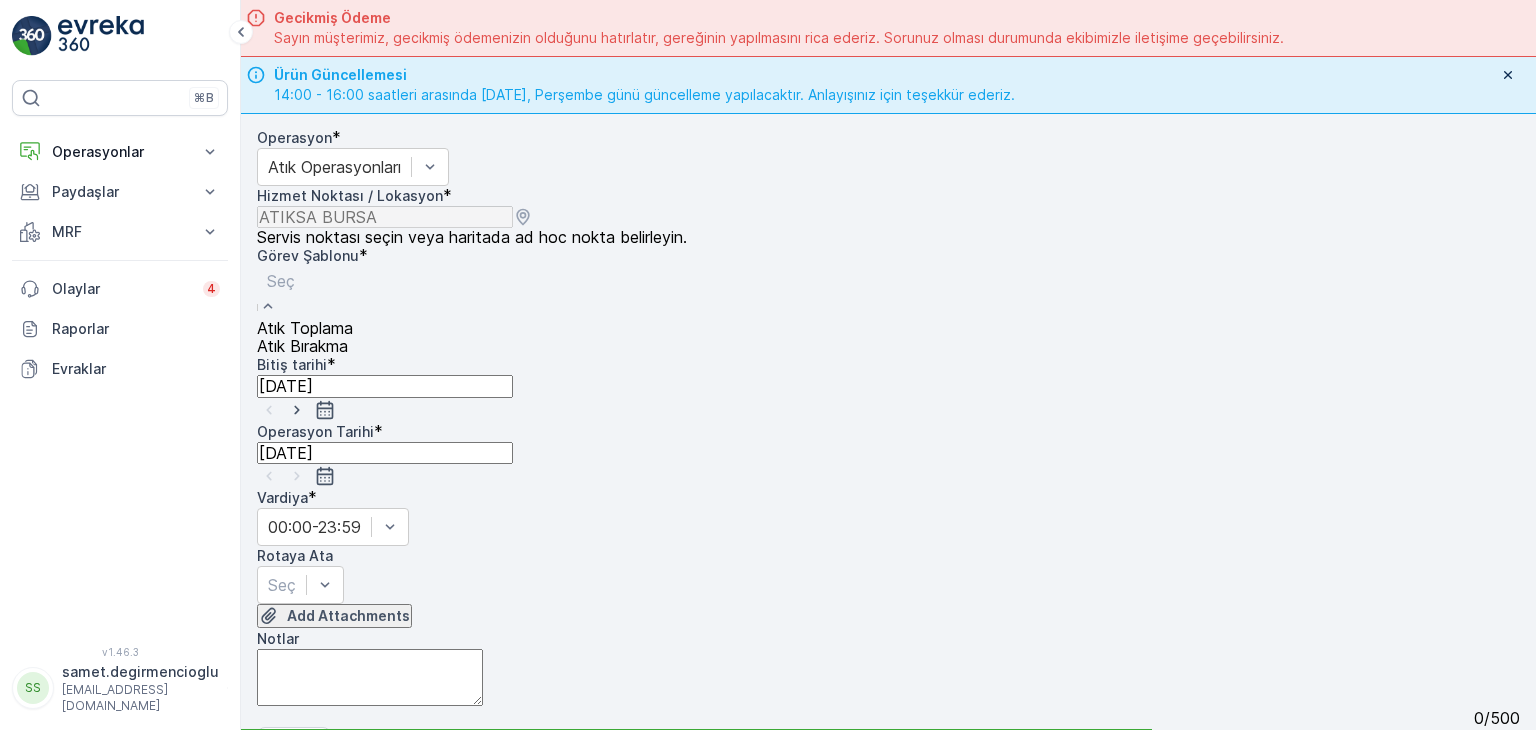 click on "Atık Bırakma" at bounding box center [302, 346] 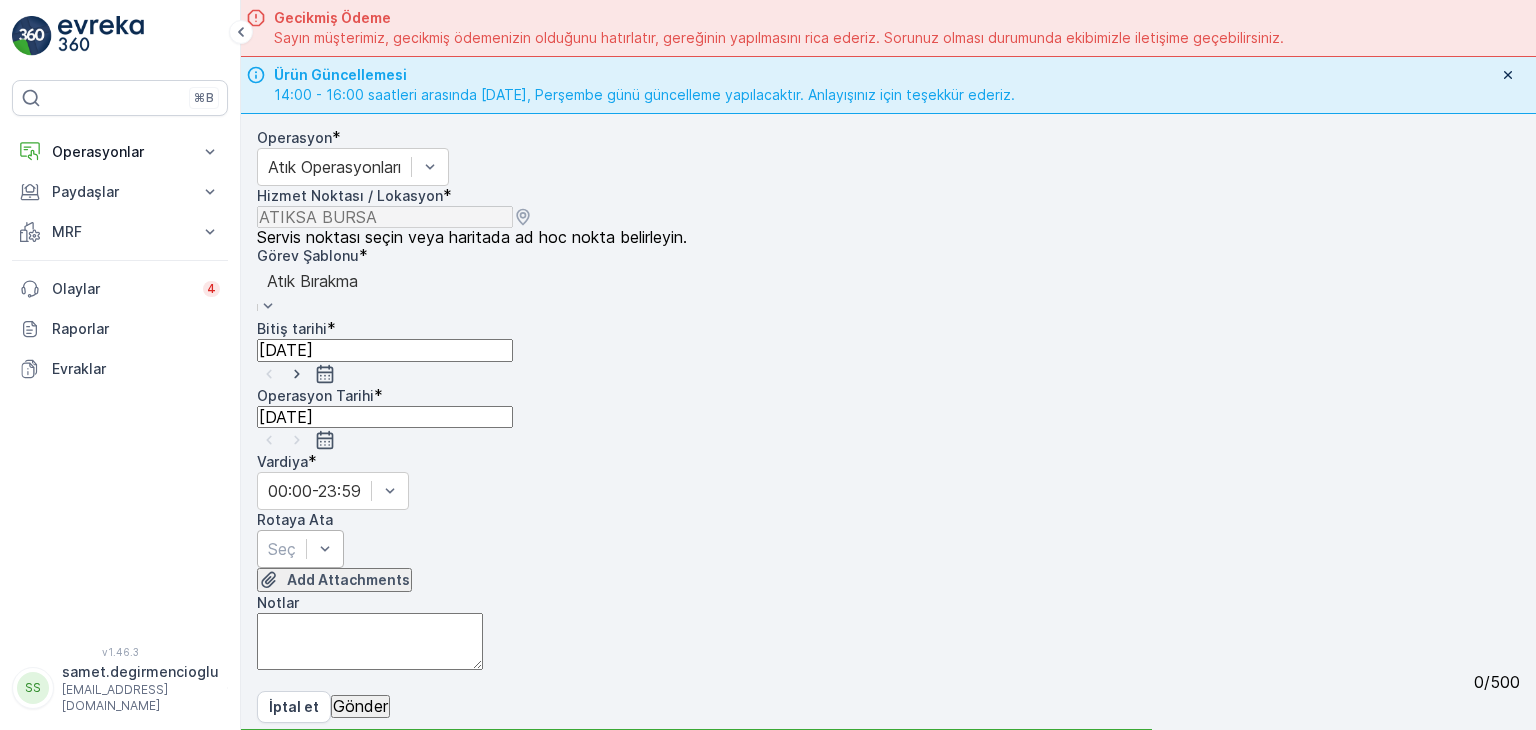 click on "Seç" at bounding box center [300, 549] 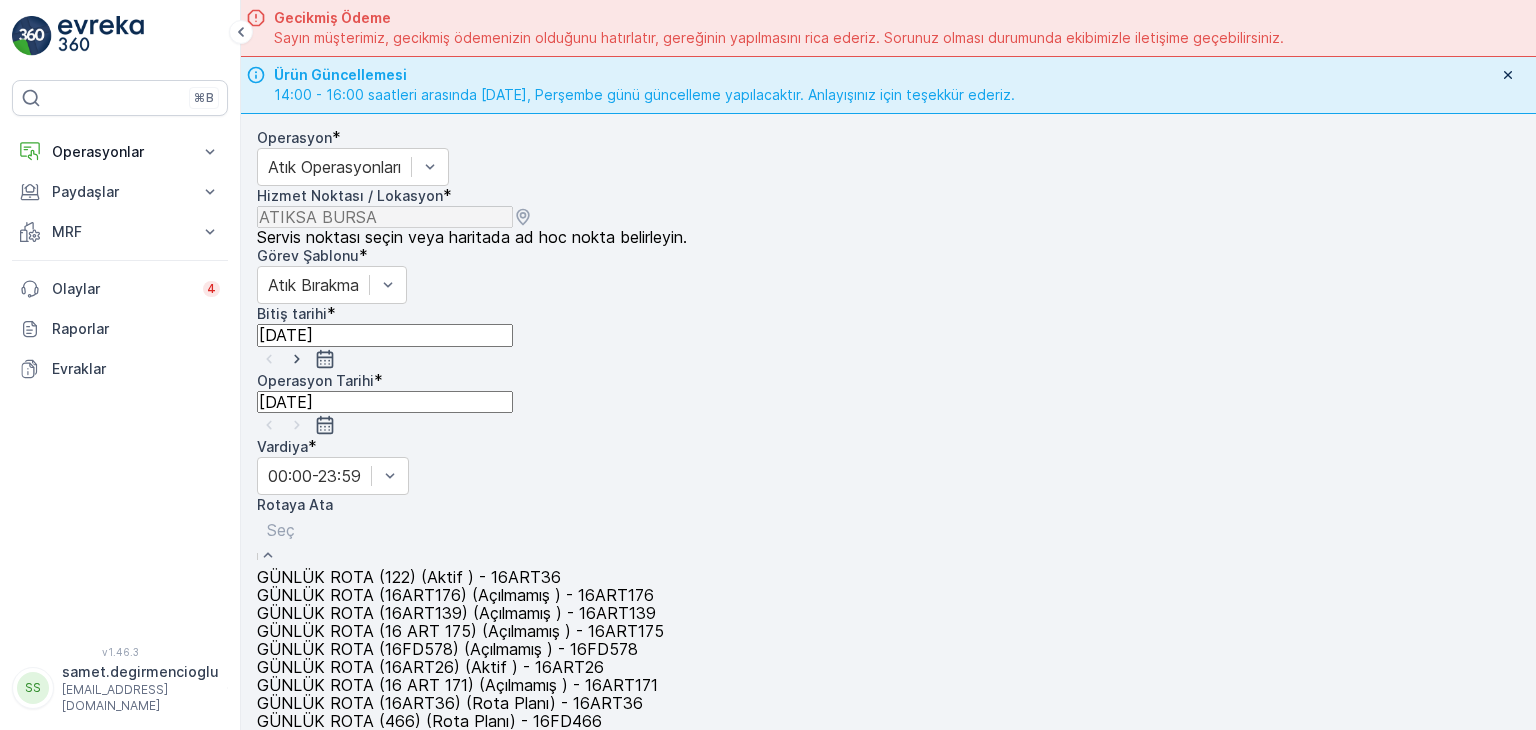 scroll, scrollTop: 100, scrollLeft: 0, axis: vertical 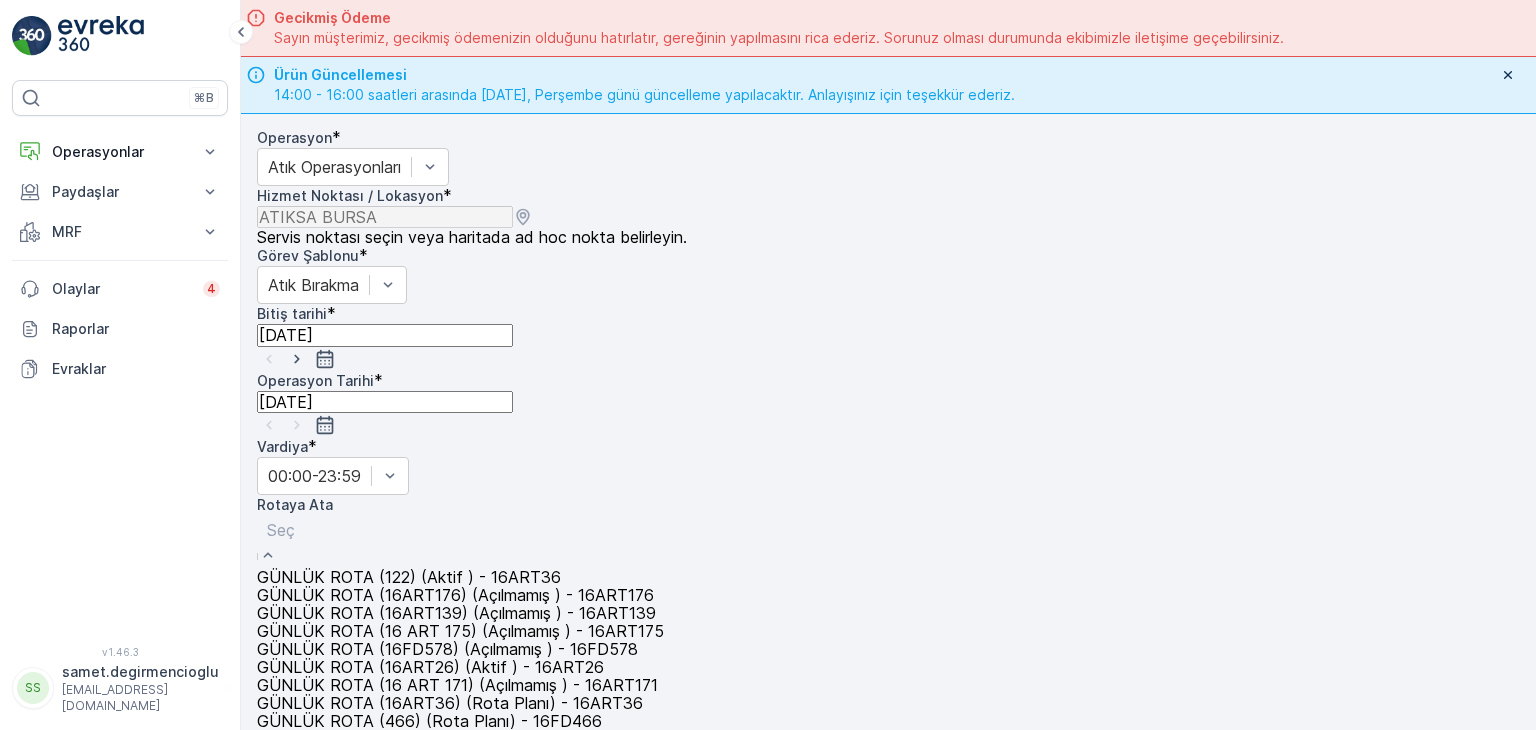 click on "GÜNLÜK ROTA (16ART26) (Aktif ) - 16ART26" at bounding box center (430, 667) 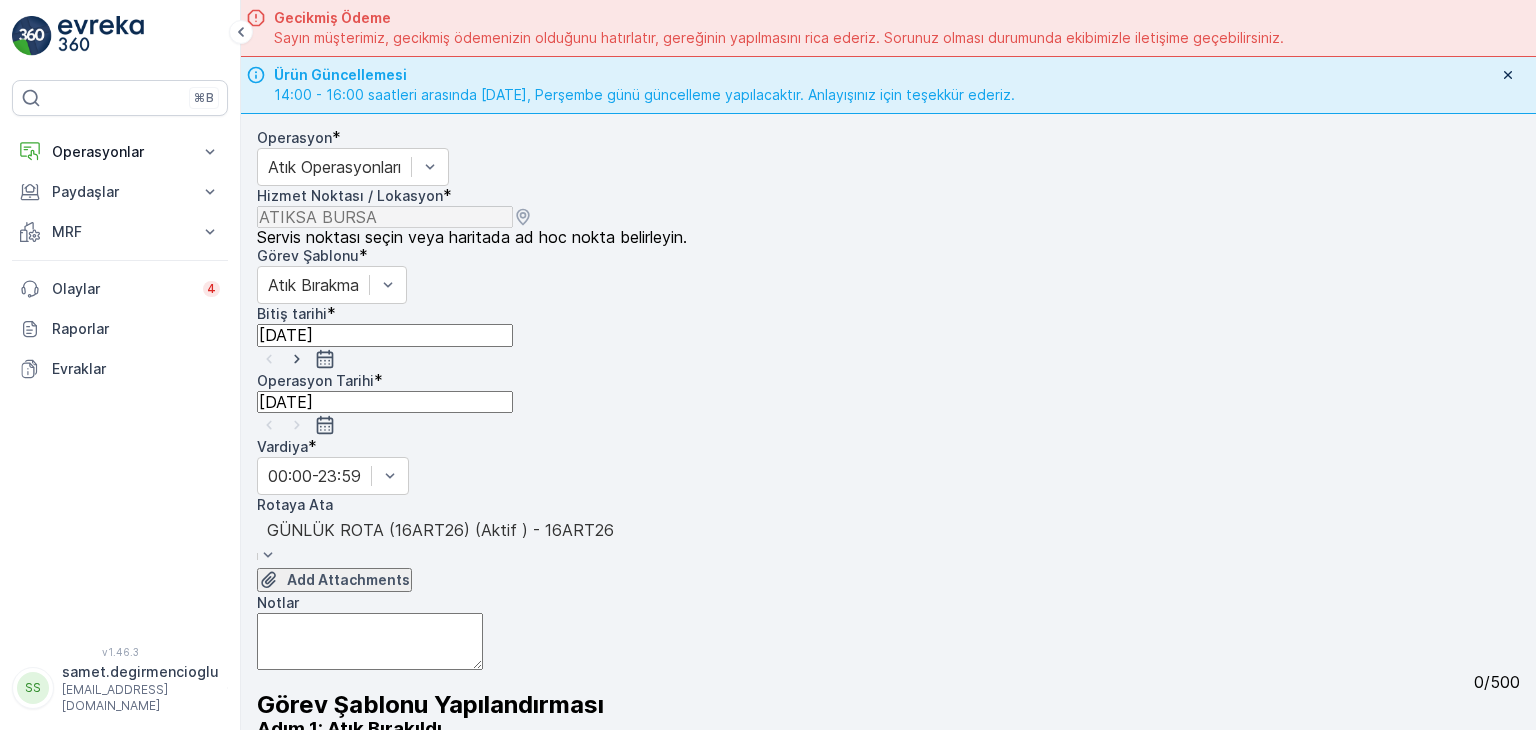 click on "Operasyon * Atık Operasyonları Hizmet Noktası / Lokasyon * Servis noktası seçin veya haritada ad hoc nokta belirleyin. pages.ops_management.service_points.add_task.add.service_point_name ATIKSA BURSA pages.ops_management.service_points.add_task.add.service_point_helper_text pages.ops_management.service_points.add_task.add.location [GEOGRAPHIC_DATA] pages.ops_management.service_points.add_task.add.location_helper_text Görev Şablonu * Atık Bırakma Bitiş tarihi * [DATE] Operasyon Tarihi * [DATE] Vardiya * 00:00-23:59 Rotaya Ata option GÜNLÜK ROTA (16ART26) (Aktif ) - 16ART26, selected. GÜNLÜK ROTA (16ART26) (Aktif ) - 16ART26 Add Attachments Notlar 0  /  500 Görev Şablonu Yapılandırması Adım 1: Atık Bırakıldı +  Öğe ekle" at bounding box center [888, 445] 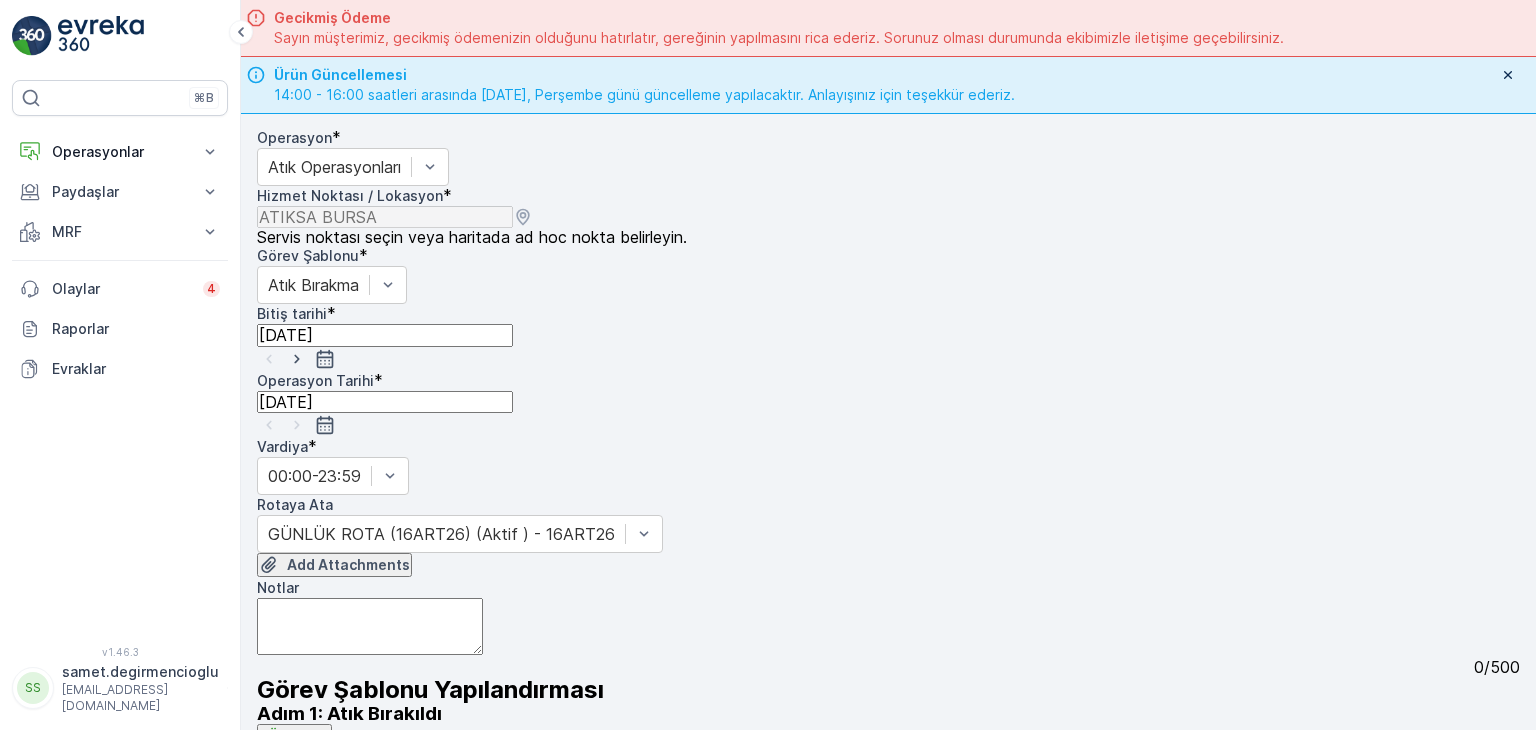 scroll, scrollTop: 184, scrollLeft: 0, axis: vertical 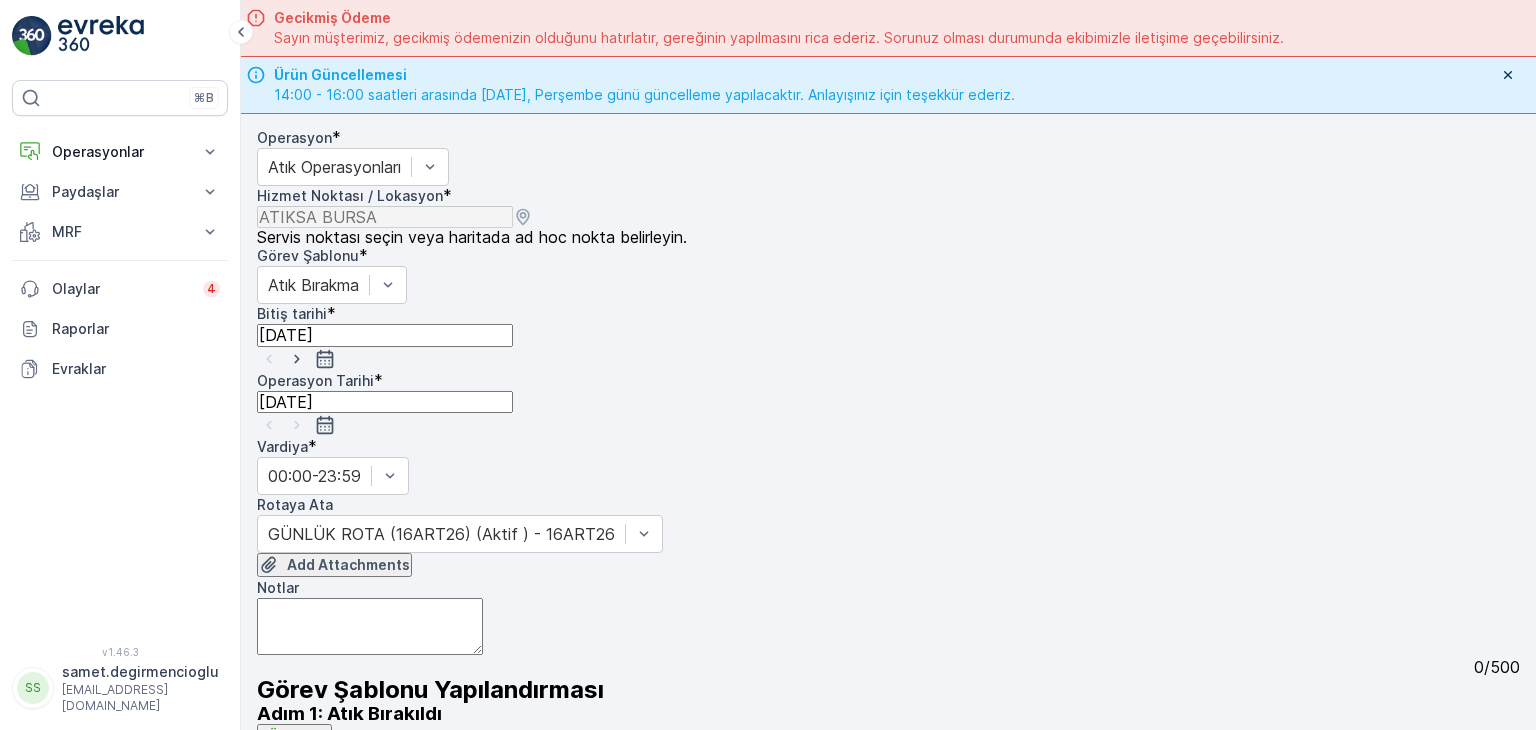 click on "Gönder" at bounding box center [360, 763] 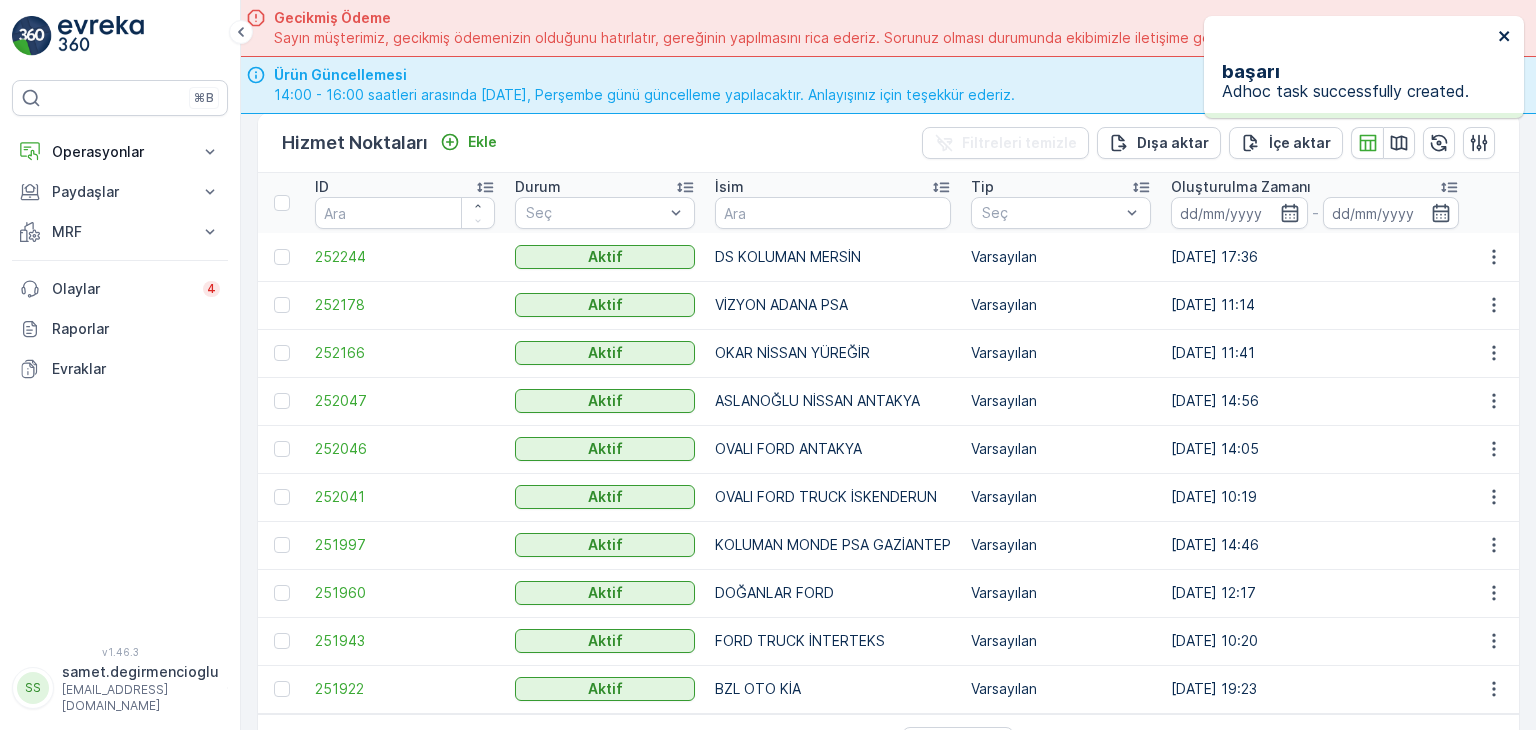 click 